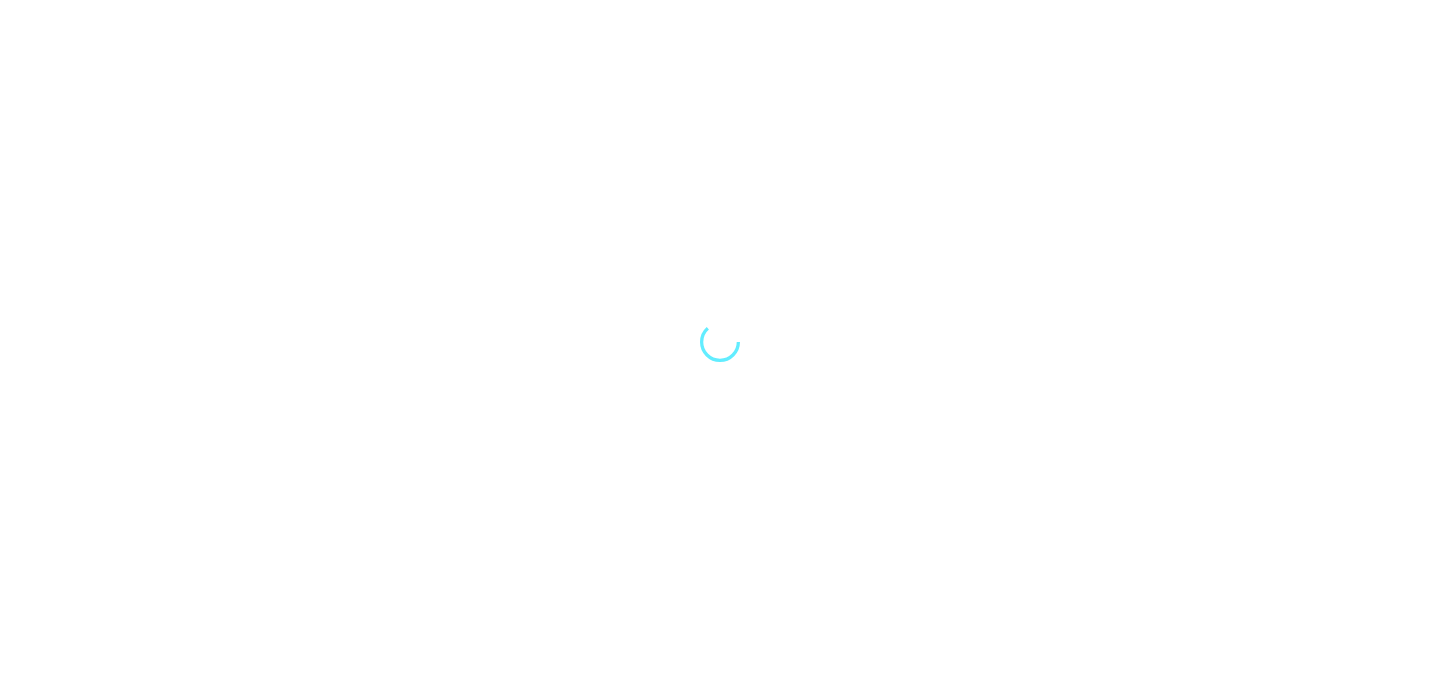 scroll, scrollTop: 0, scrollLeft: 0, axis: both 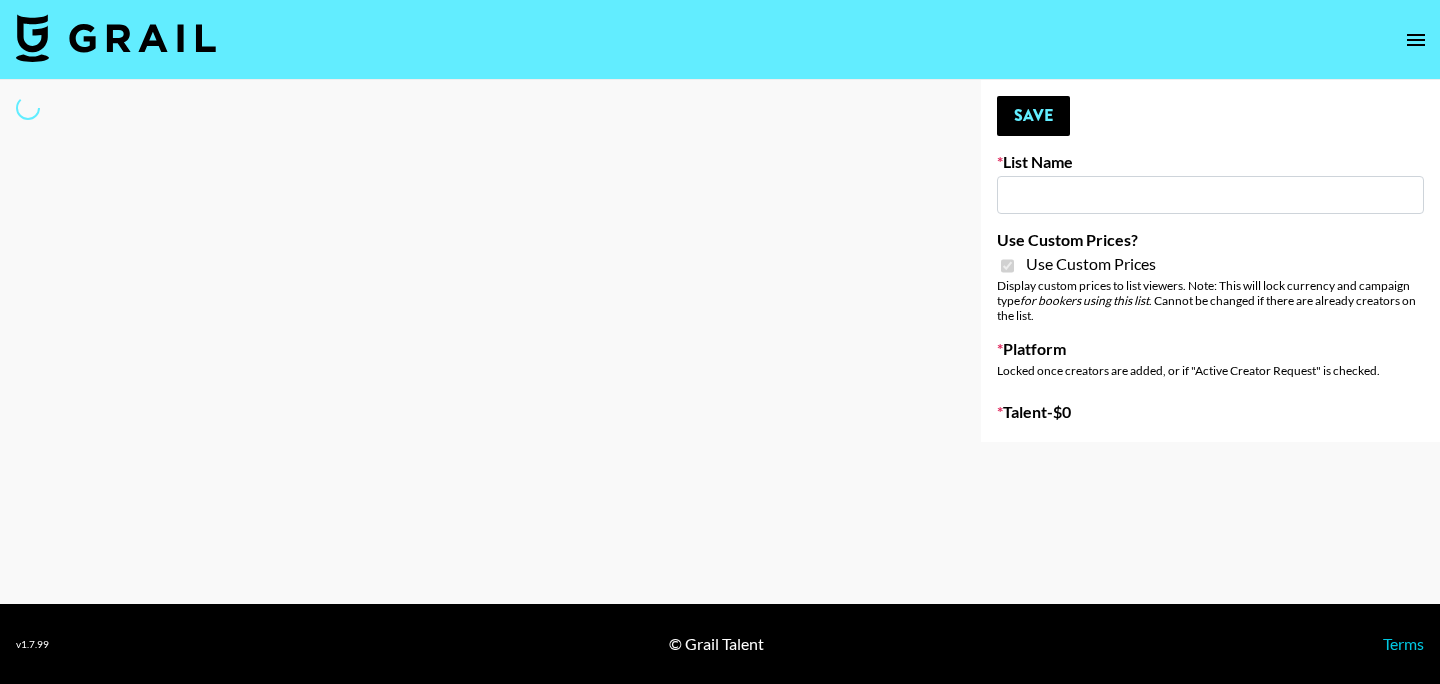 type on "Pretty Up App" 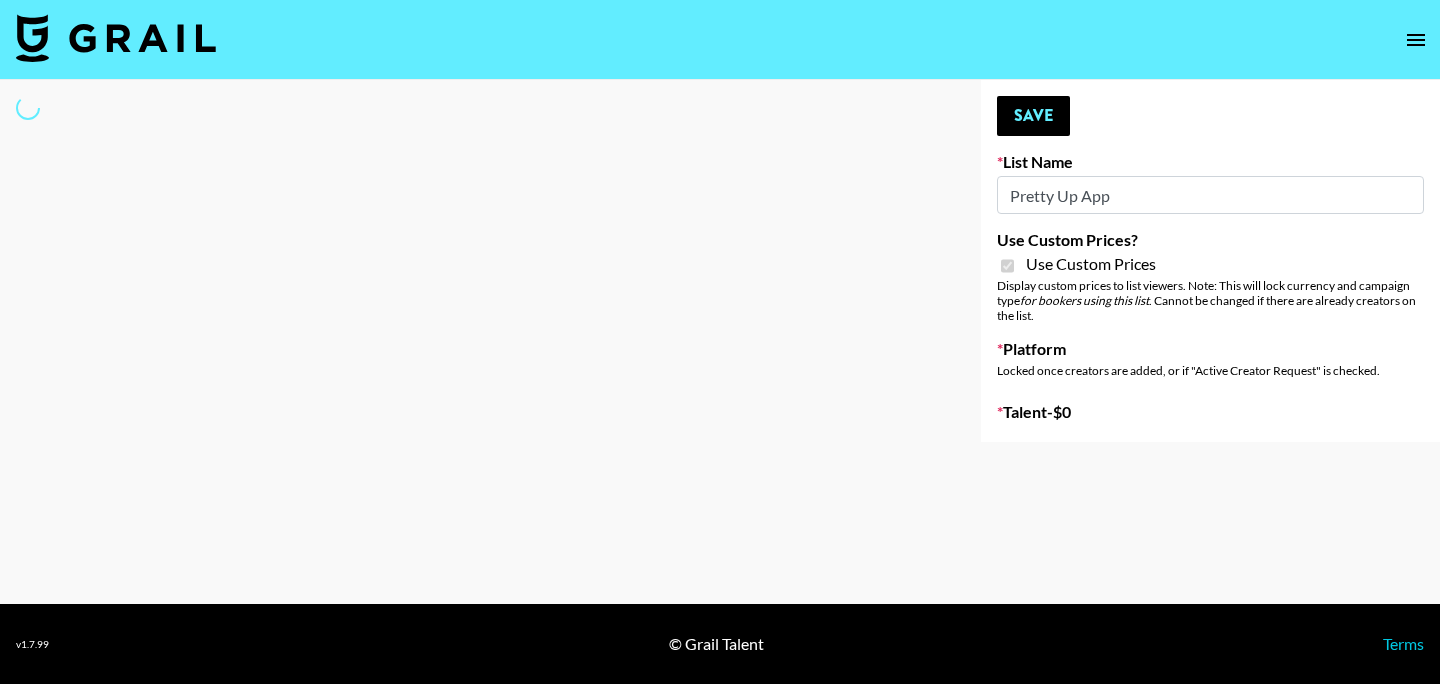 select on "Brand" 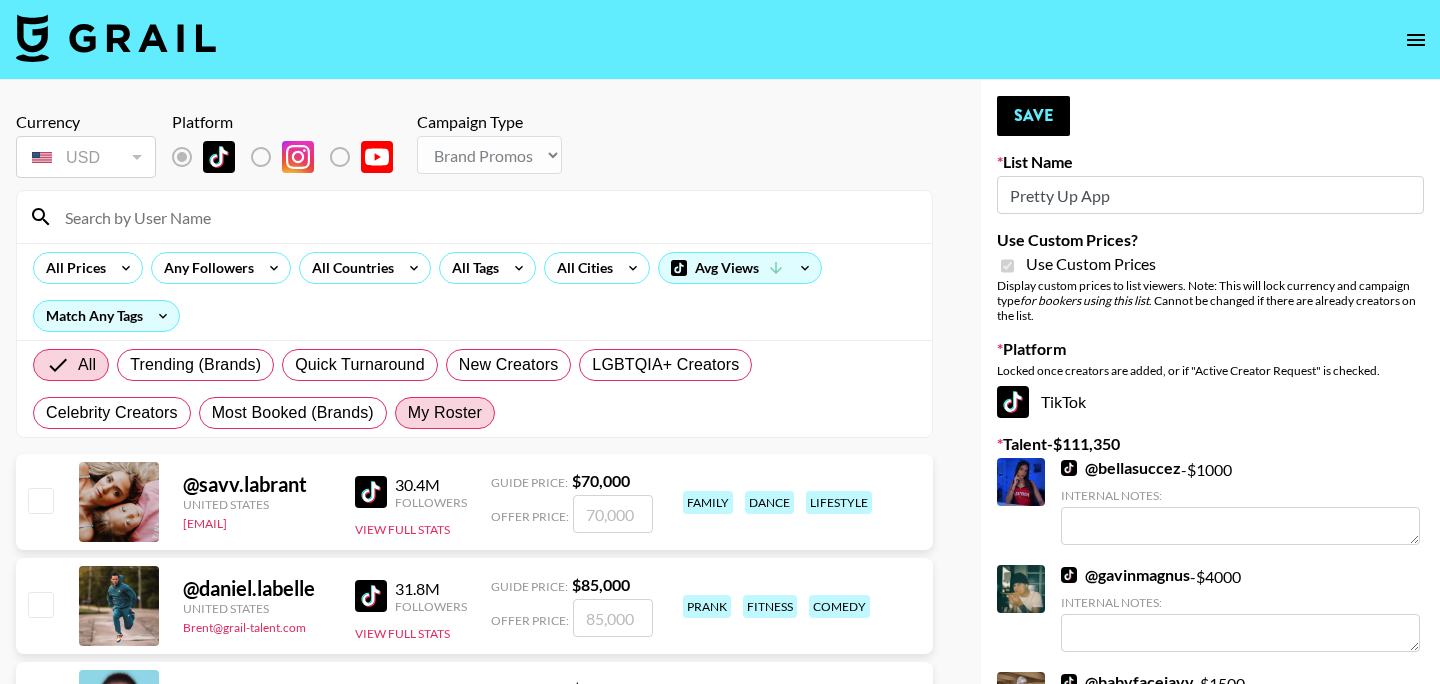 click on "My Roster" at bounding box center [445, 413] 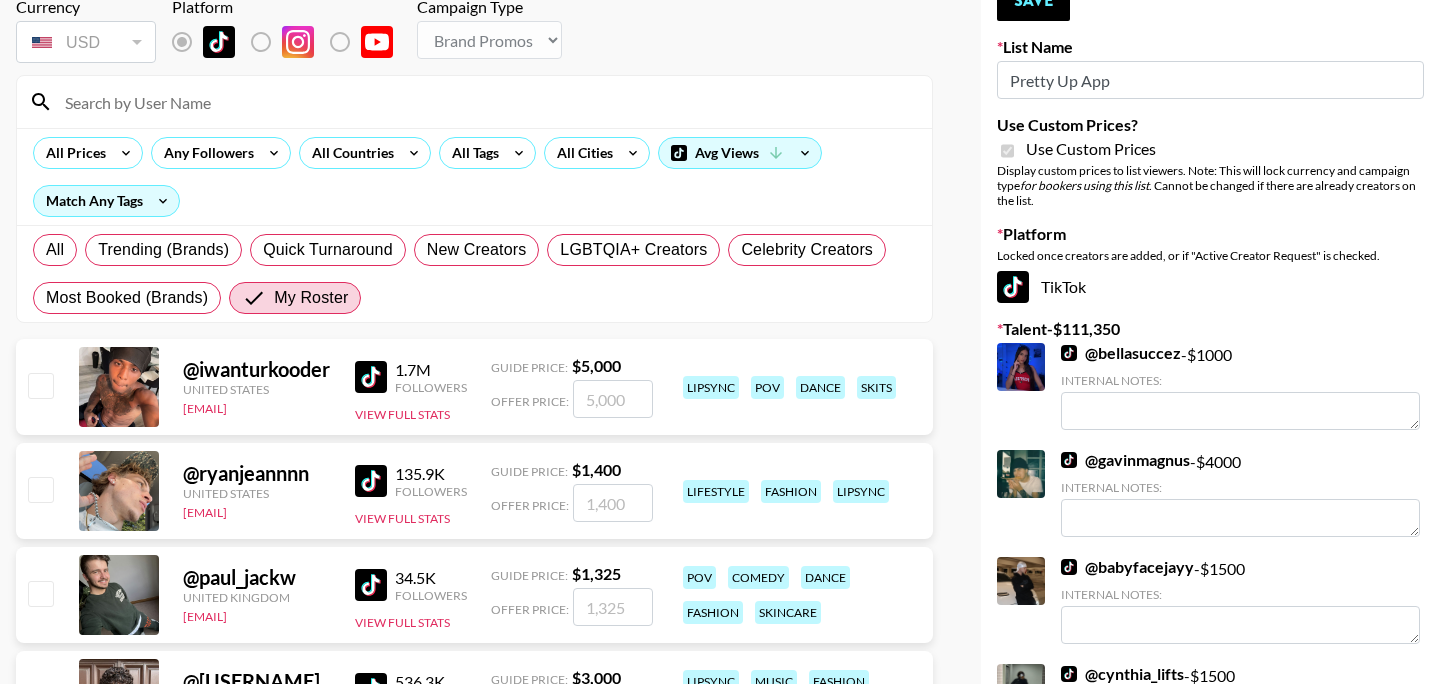 scroll, scrollTop: 117, scrollLeft: 0, axis: vertical 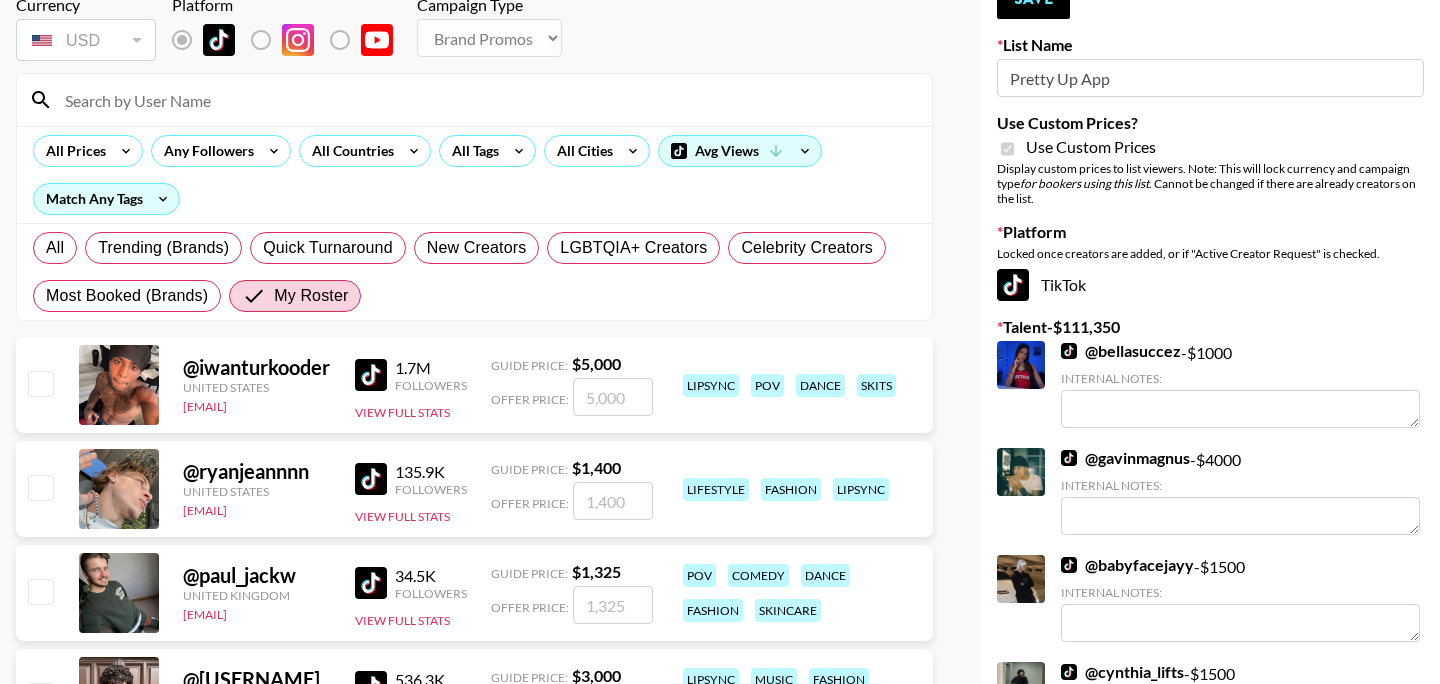 click at bounding box center (40, 383) 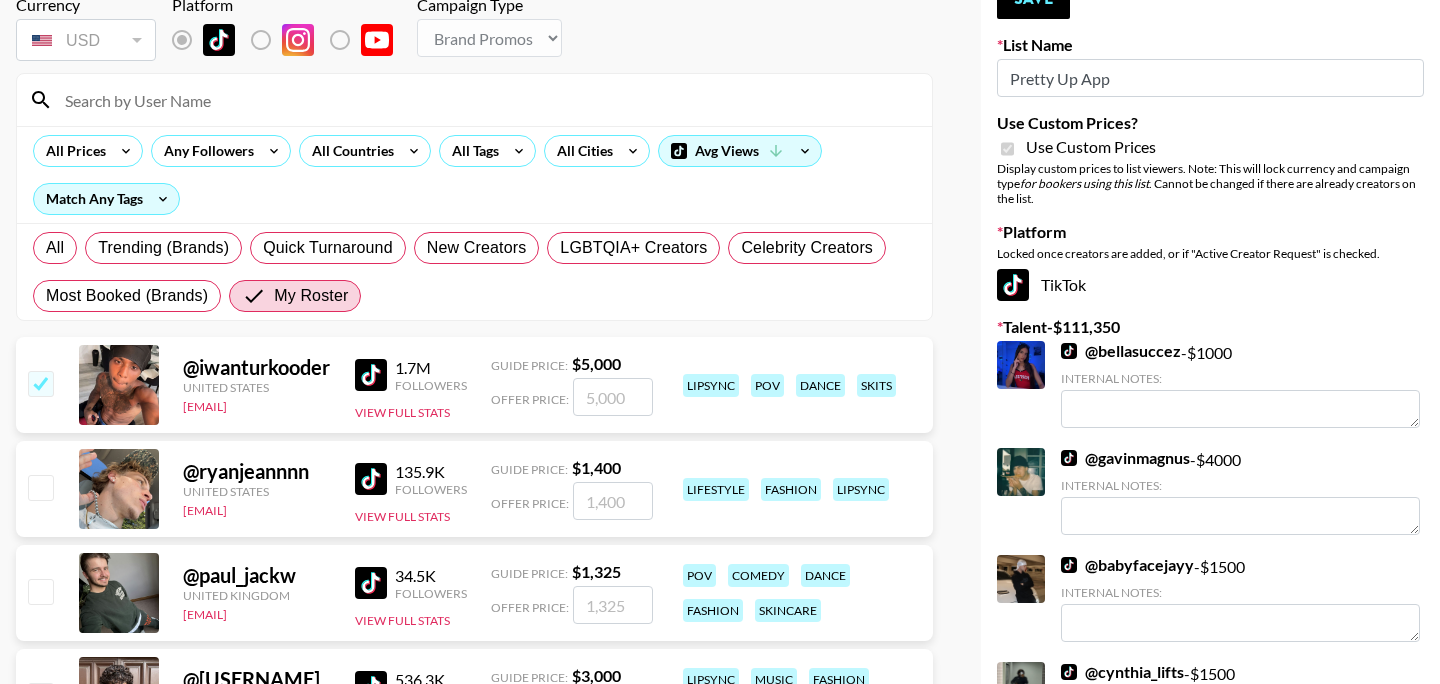 checkbox on "true" 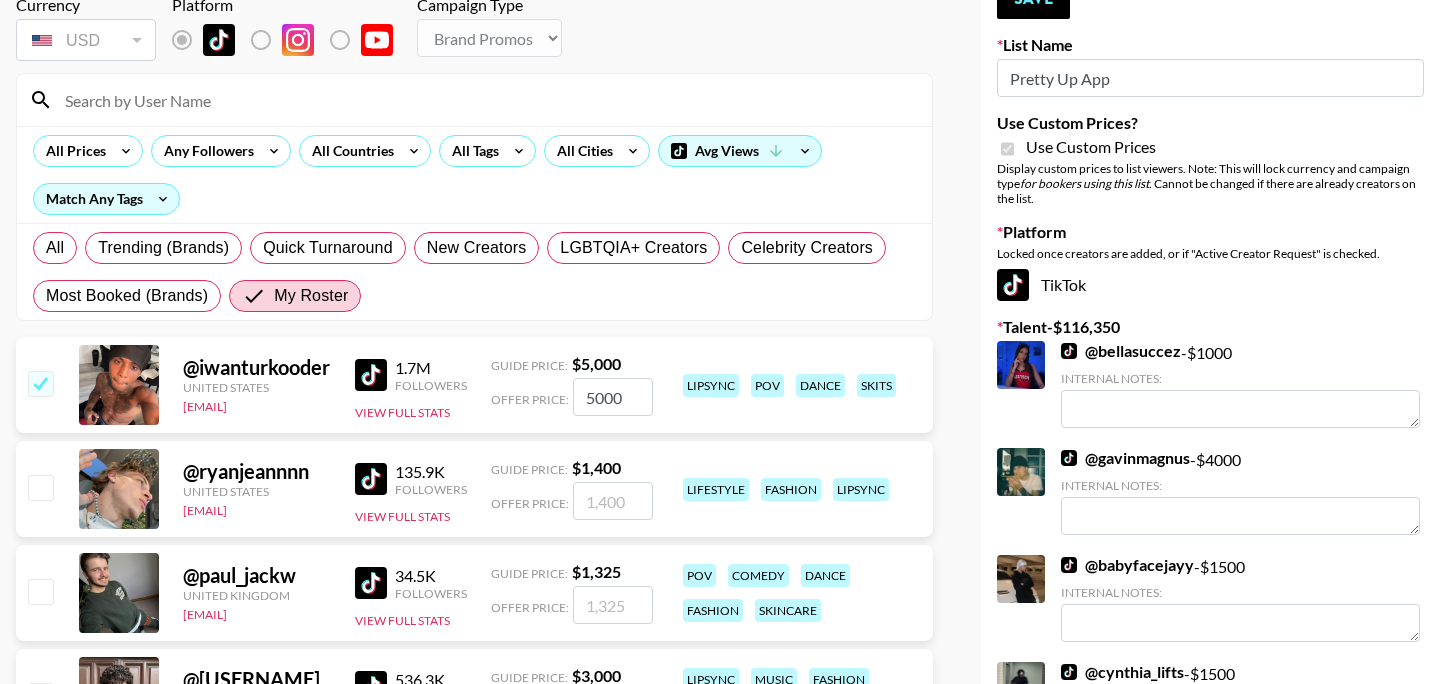 click on "5000" at bounding box center (613, 397) 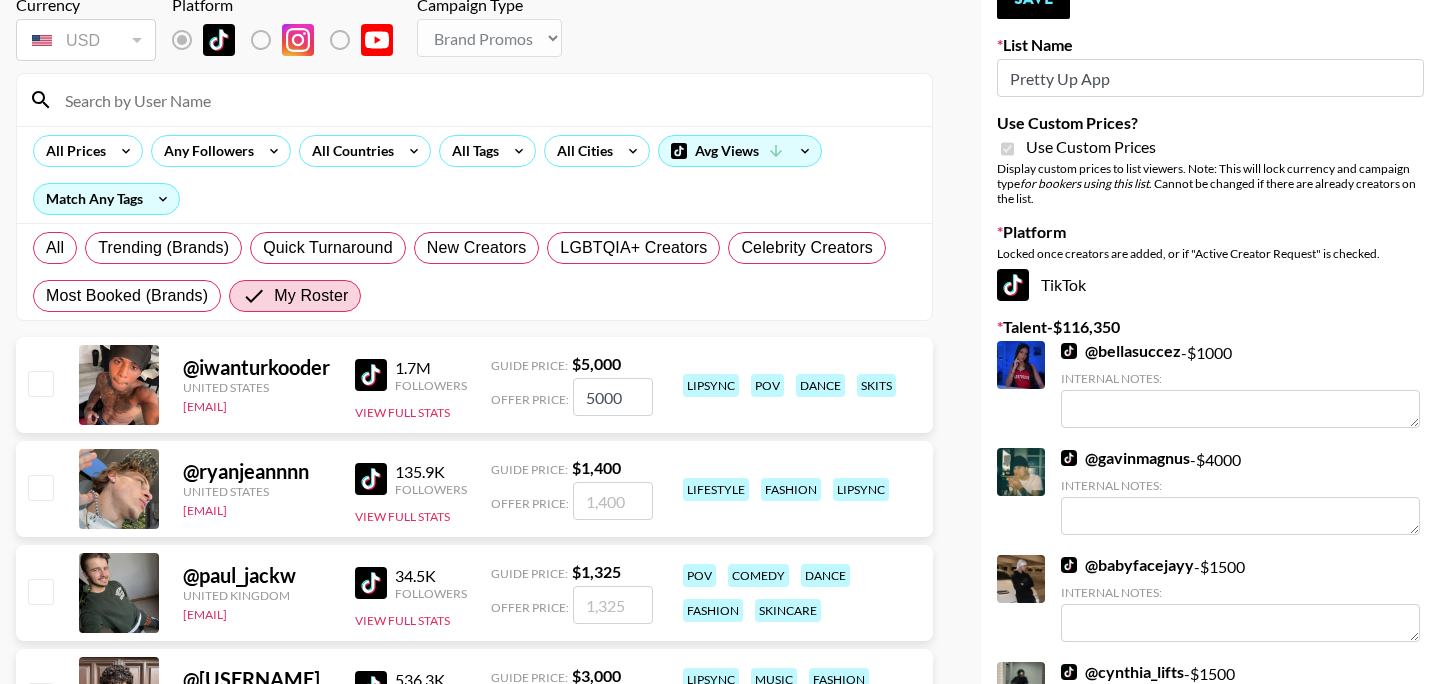checkbox on "false" 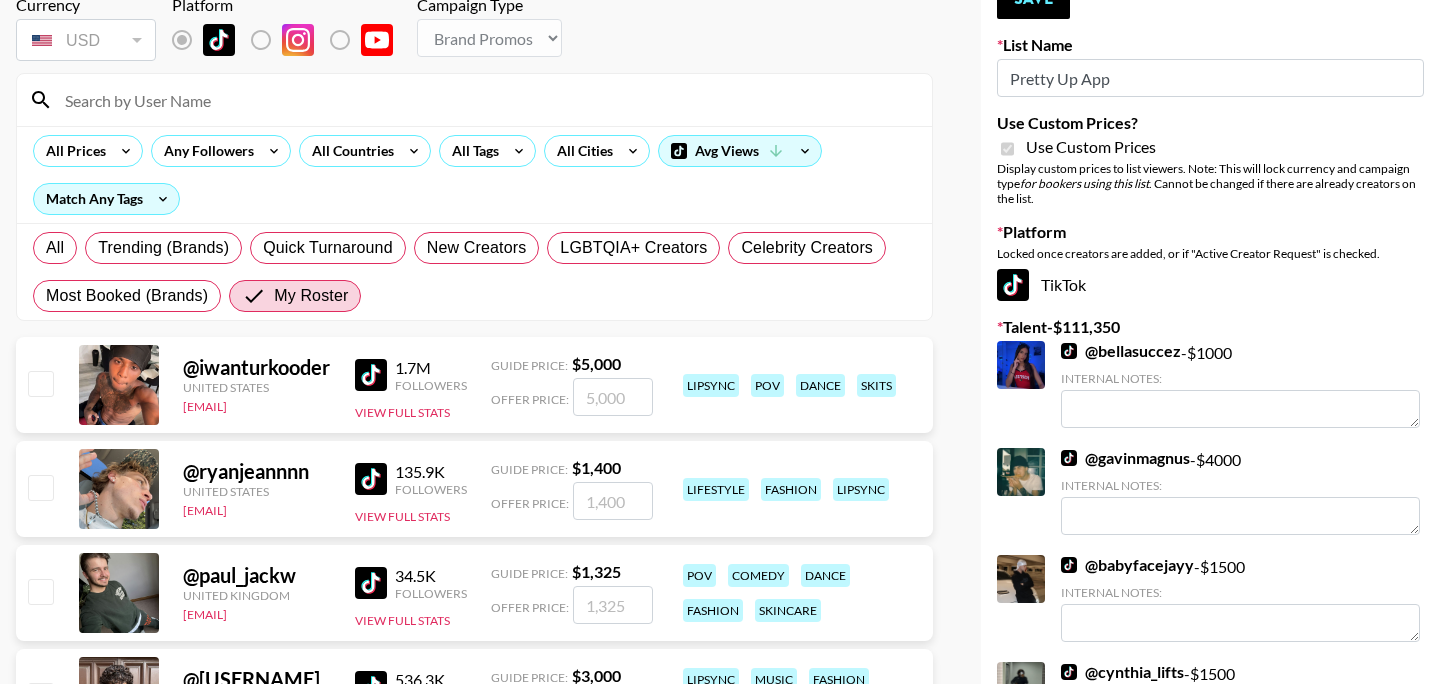 checkbox on "true" 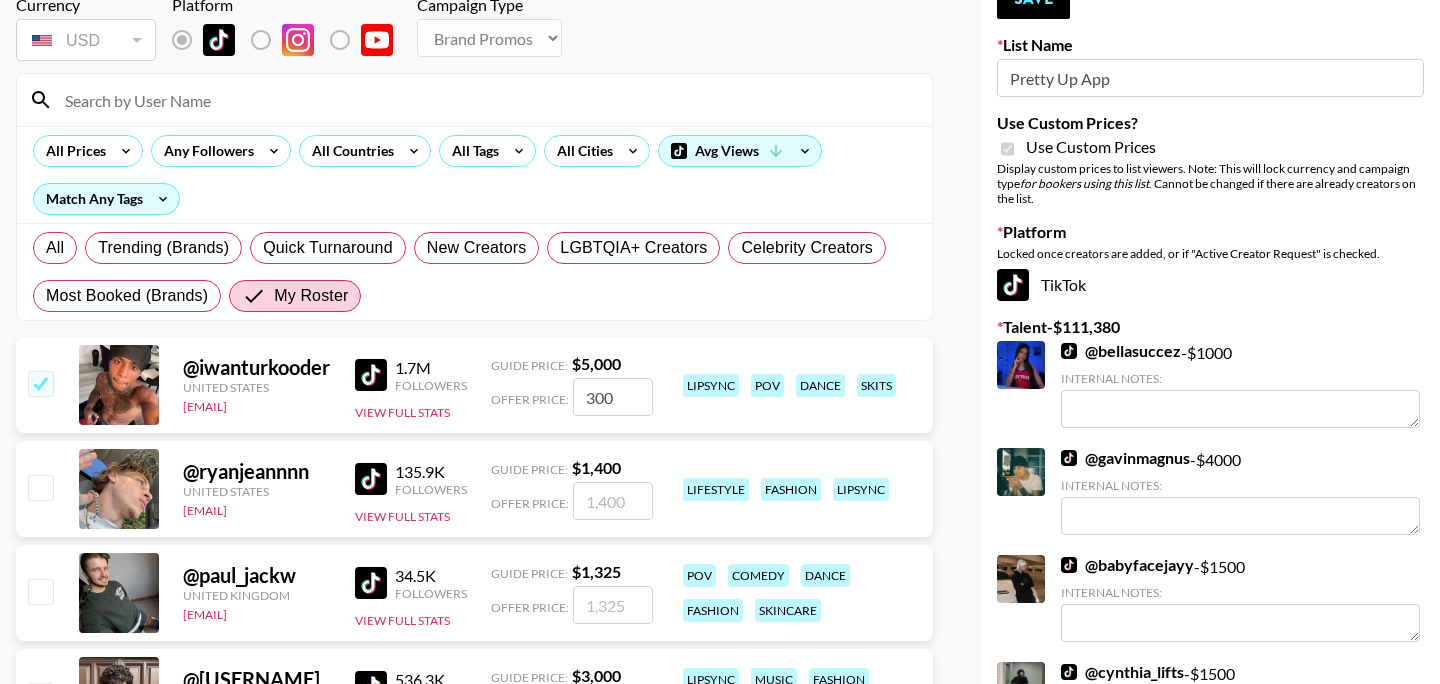 type on "3000" 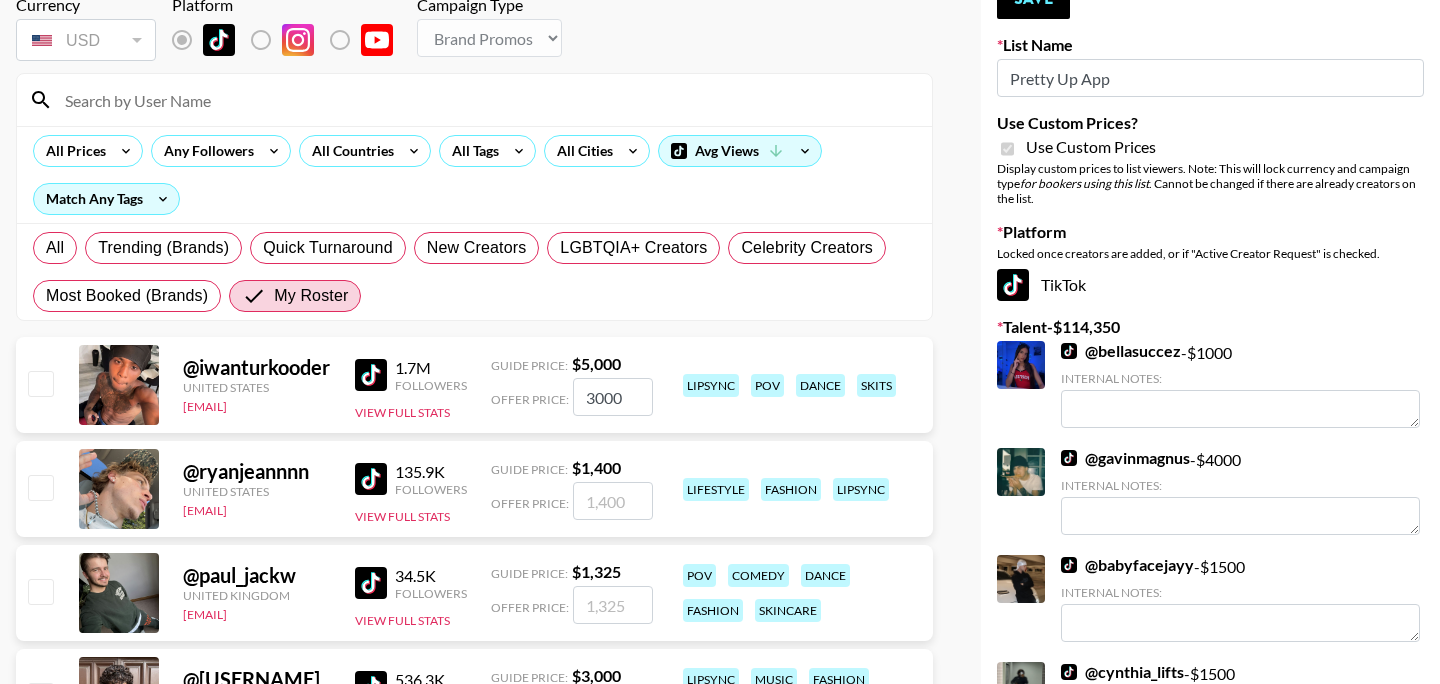 checkbox on "false" 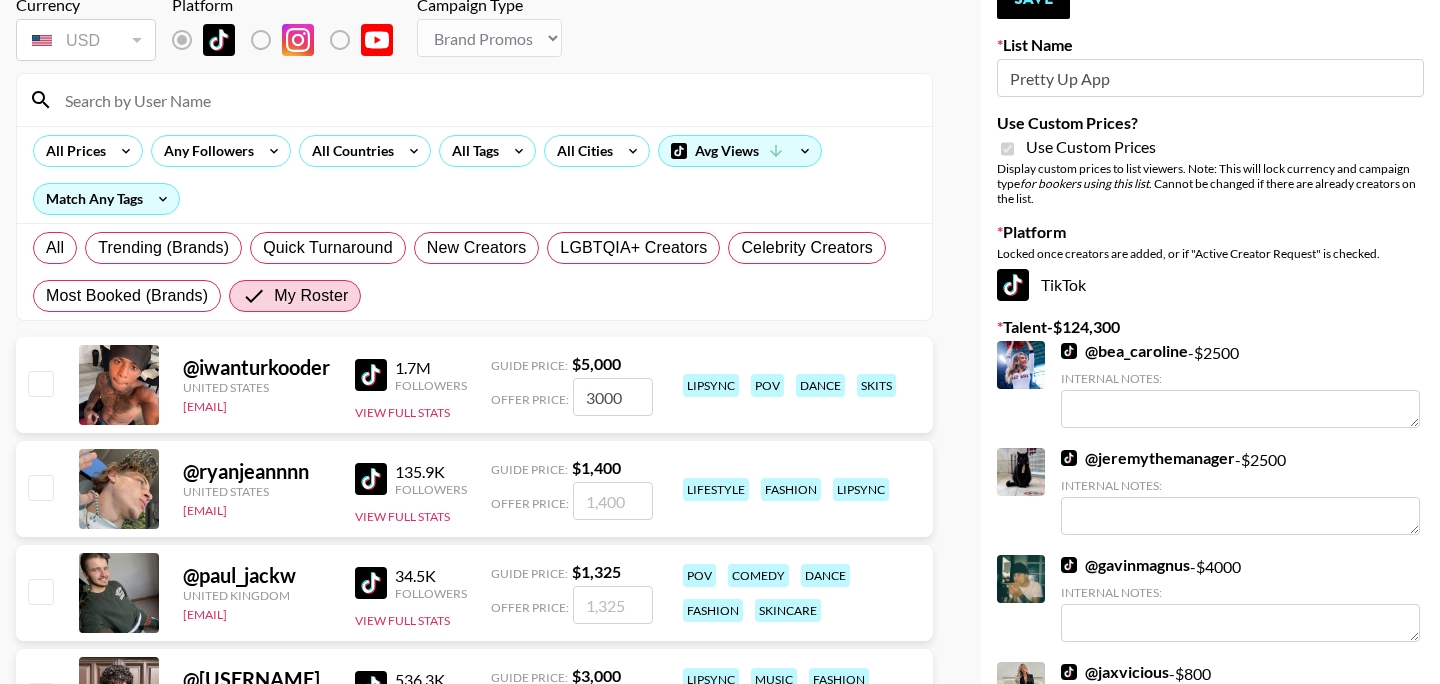 type on "3000" 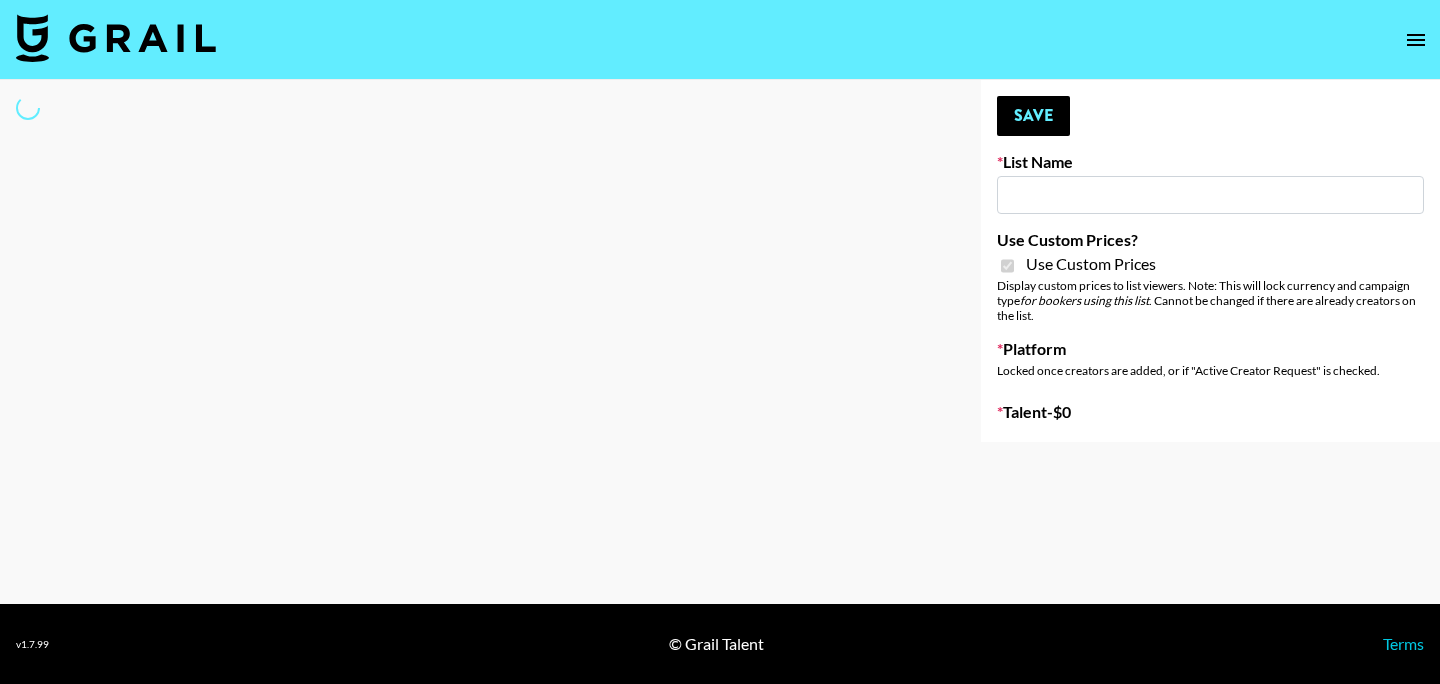 type on "Pretty Up App" 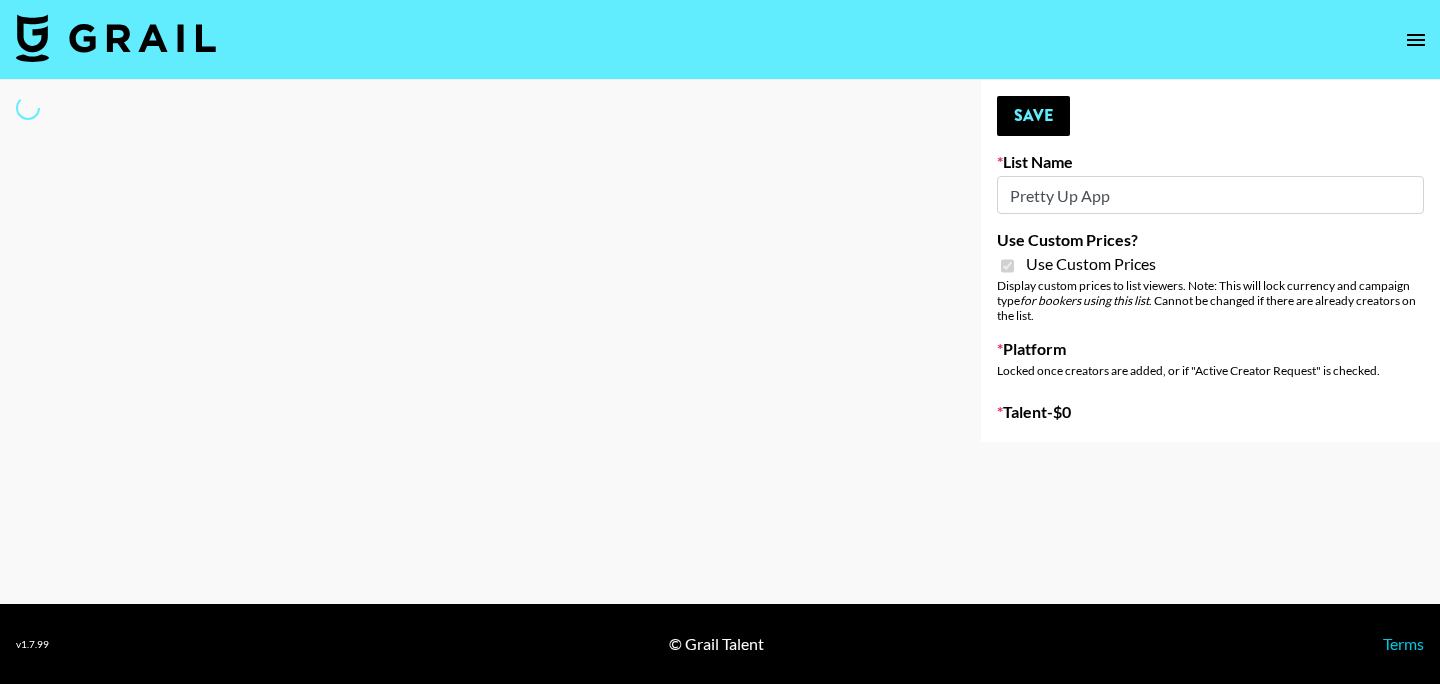 select on "Brand" 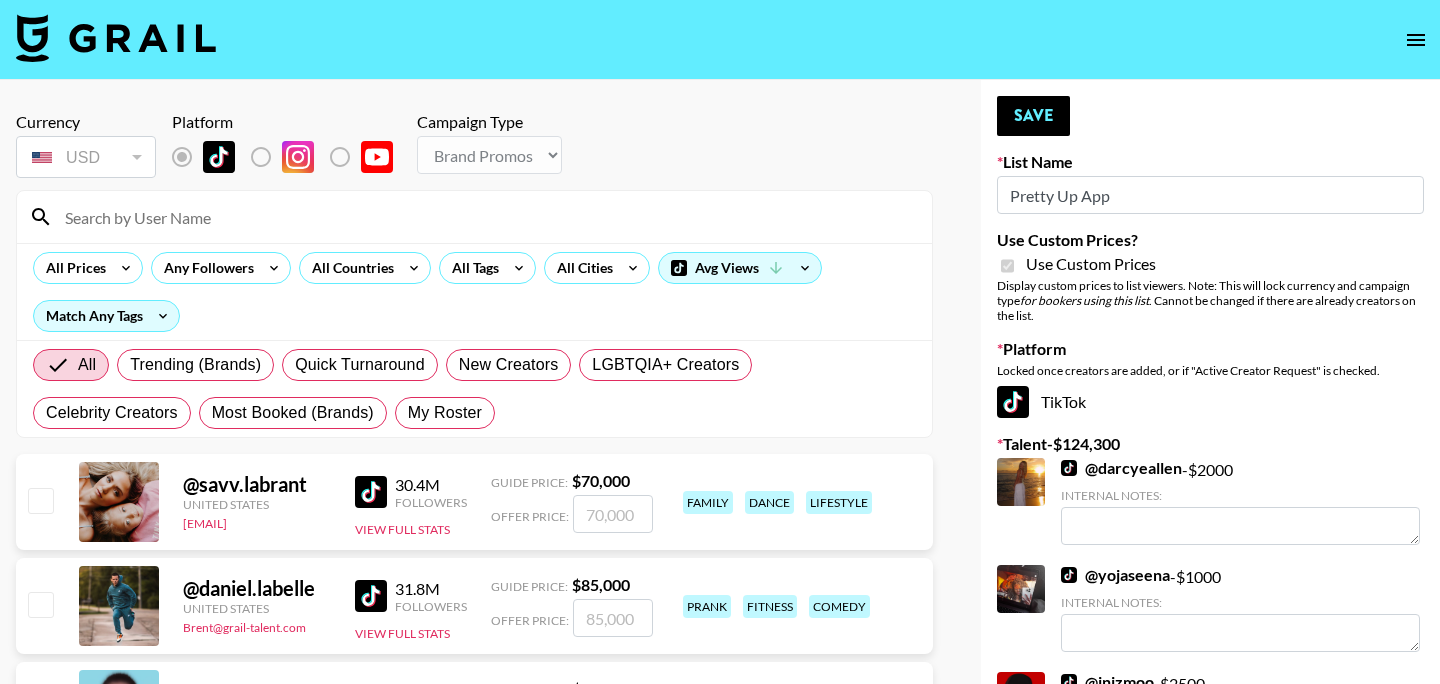 scroll, scrollTop: 0, scrollLeft: 0, axis: both 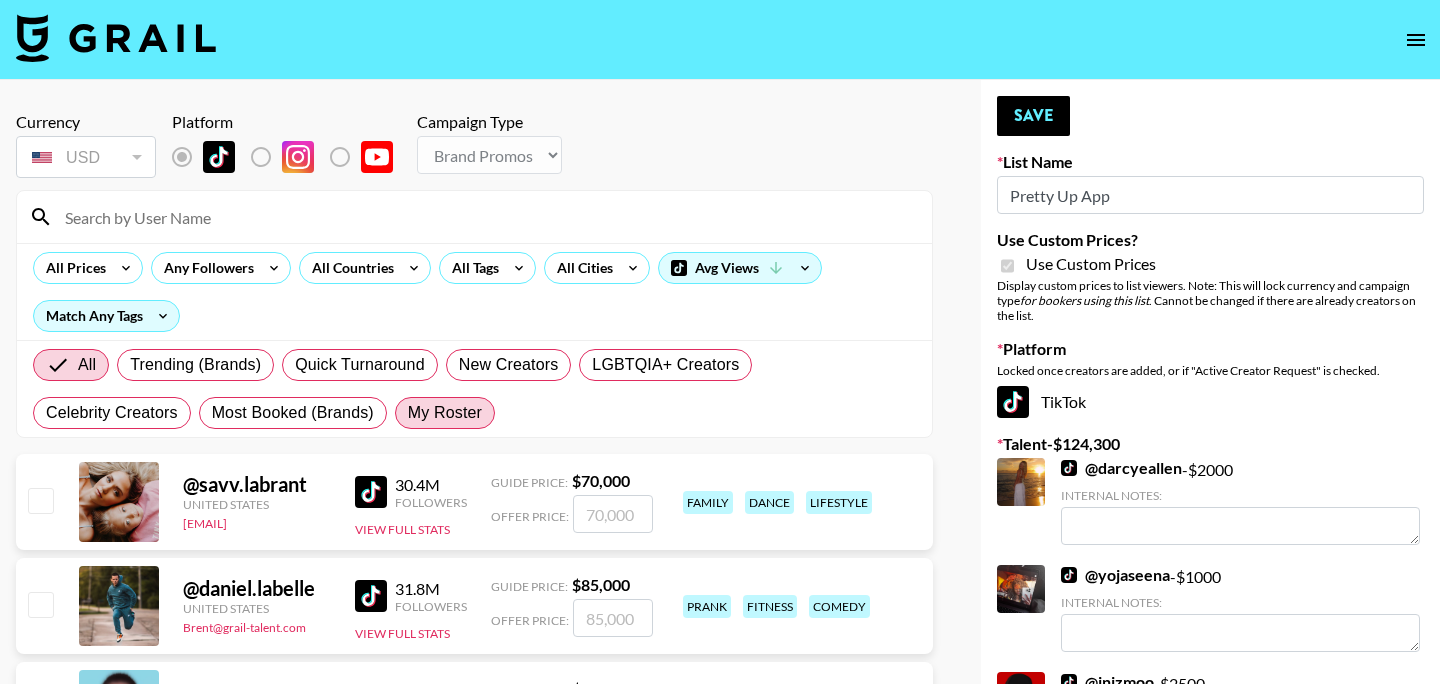 click on "My Roster" at bounding box center (445, 413) 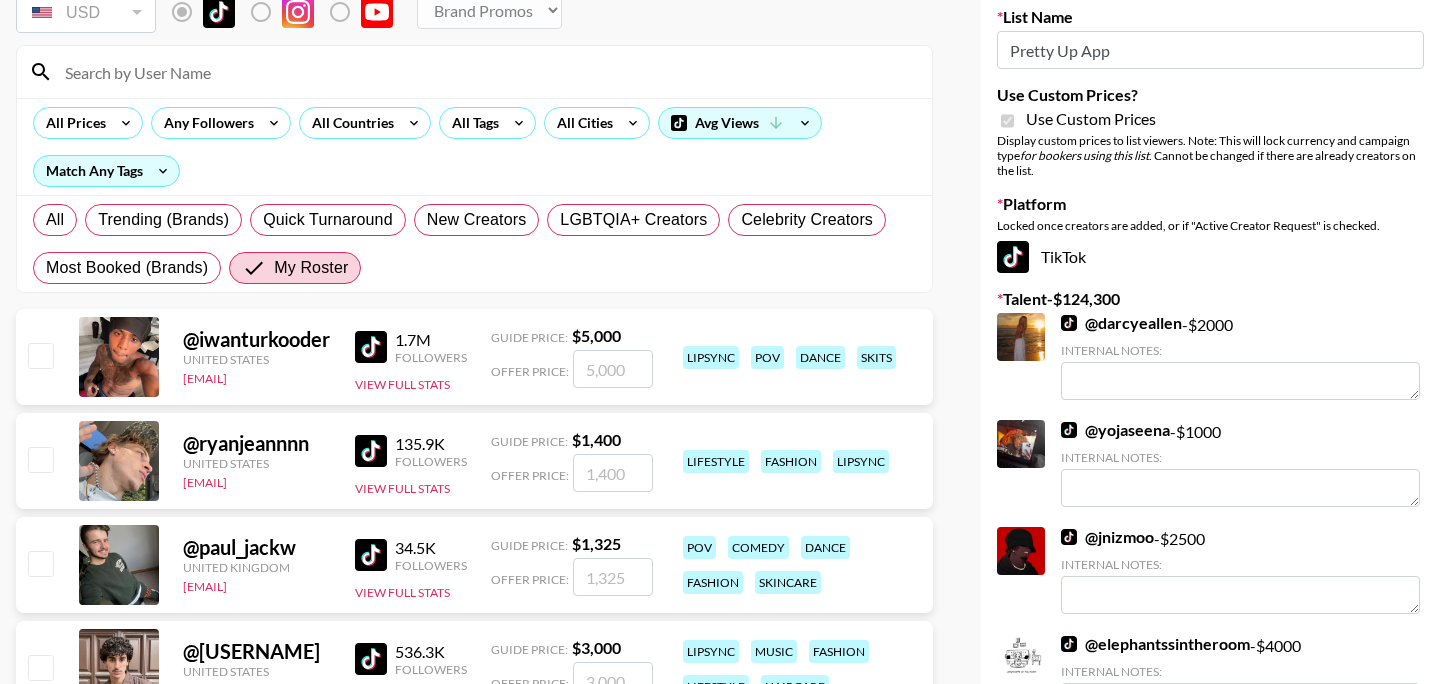 scroll, scrollTop: 163, scrollLeft: 0, axis: vertical 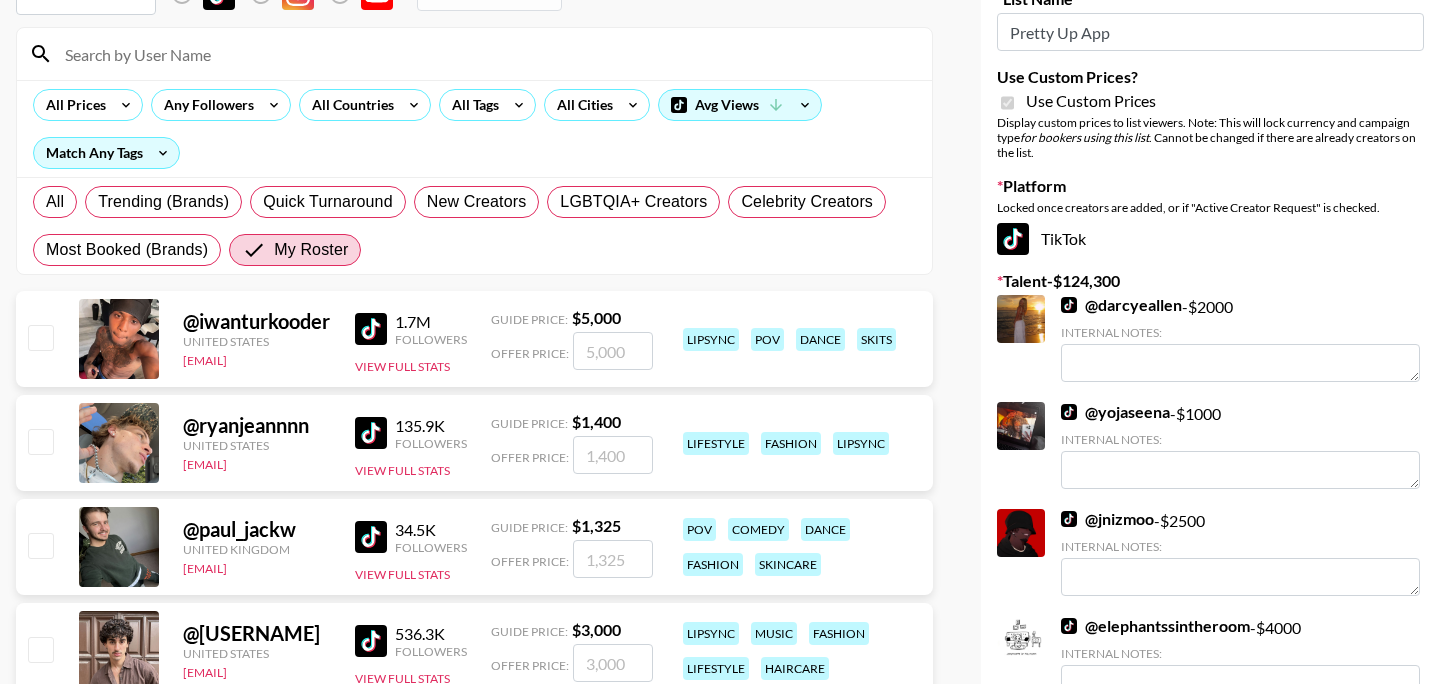 click at bounding box center (40, 441) 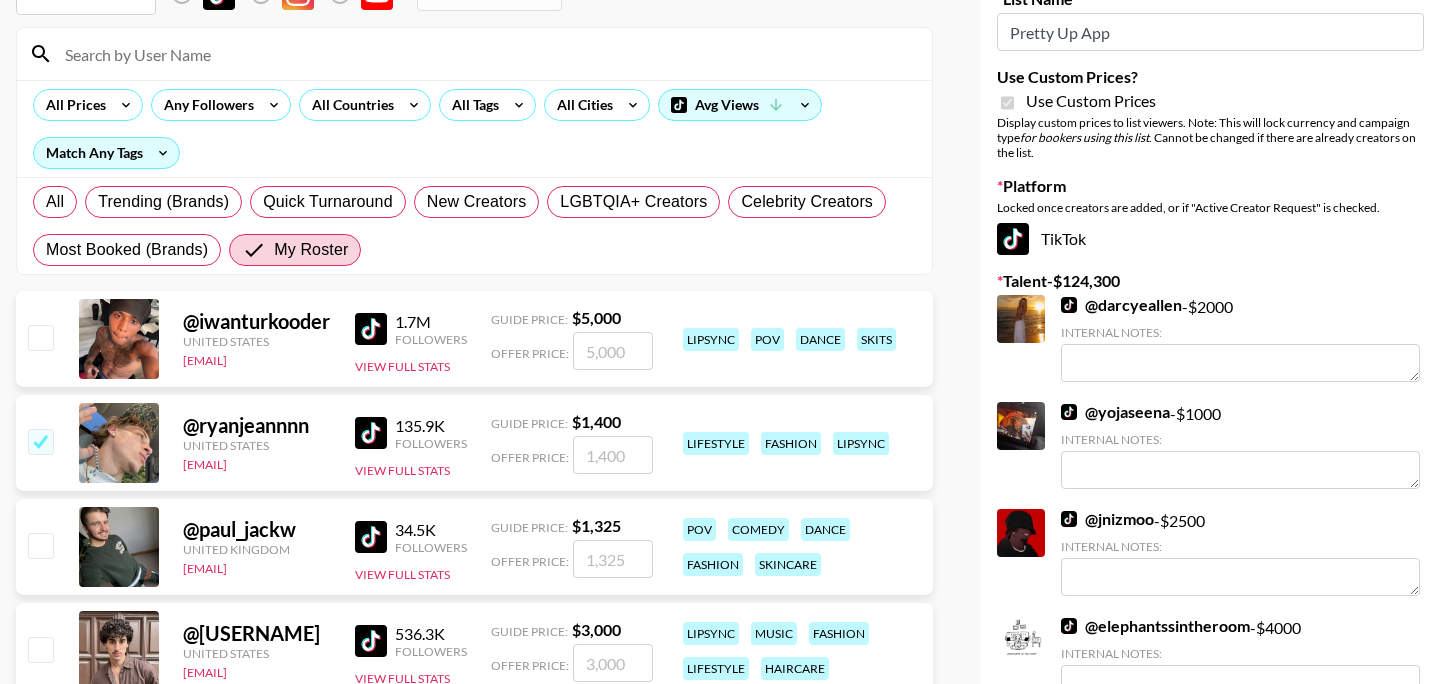 checkbox on "true" 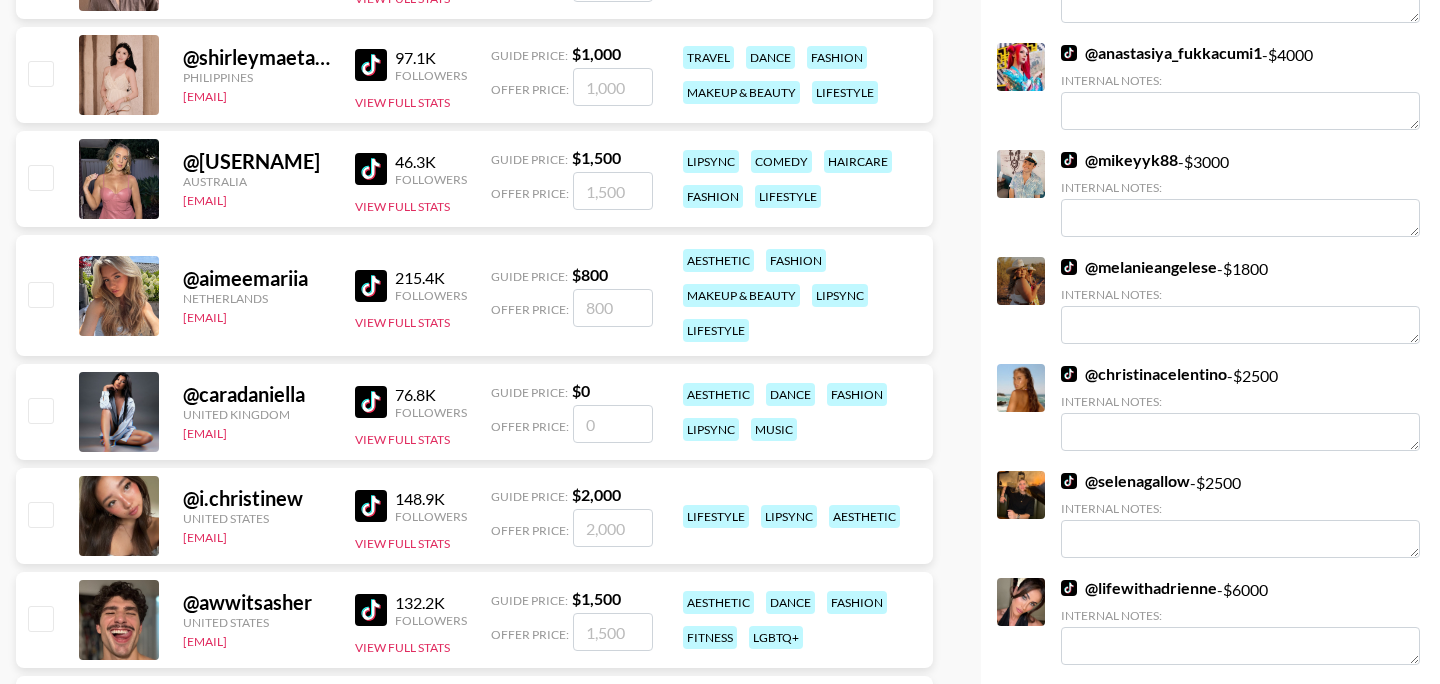 scroll, scrollTop: 844, scrollLeft: 0, axis: vertical 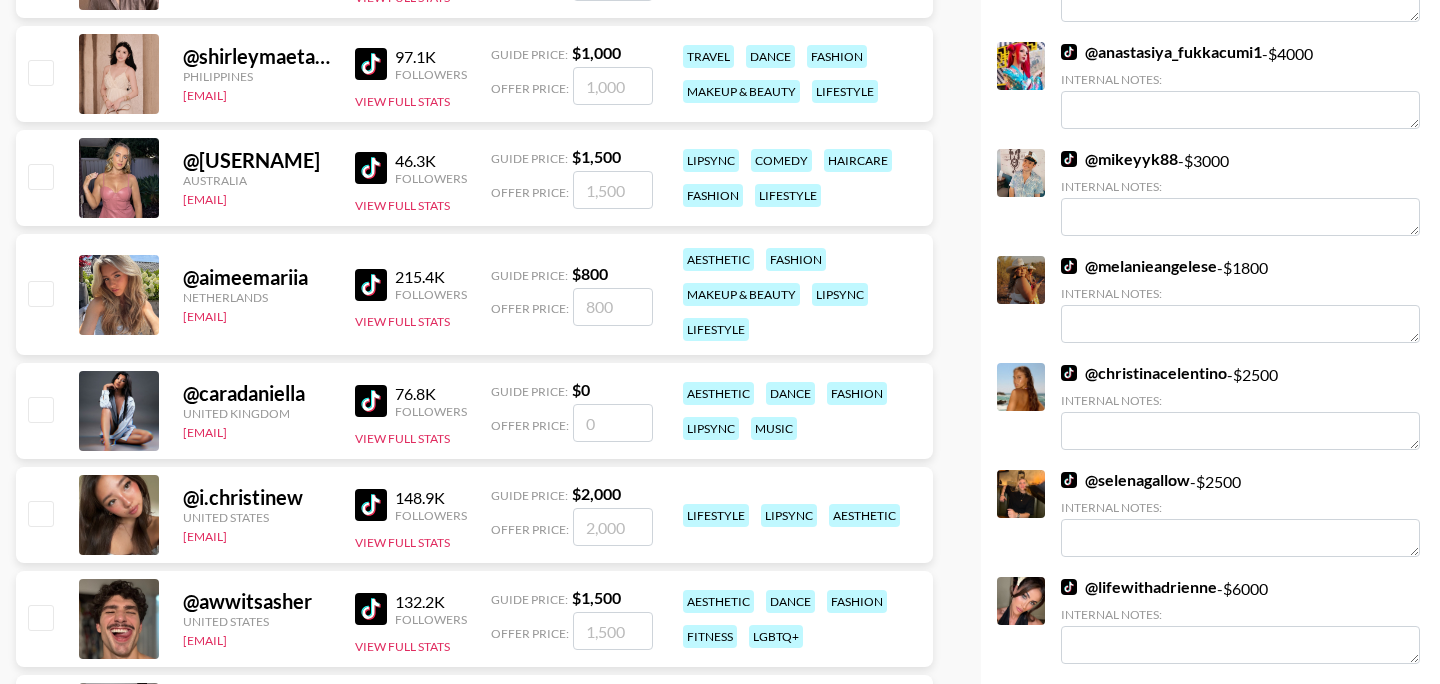 click at bounding box center [40, 513] 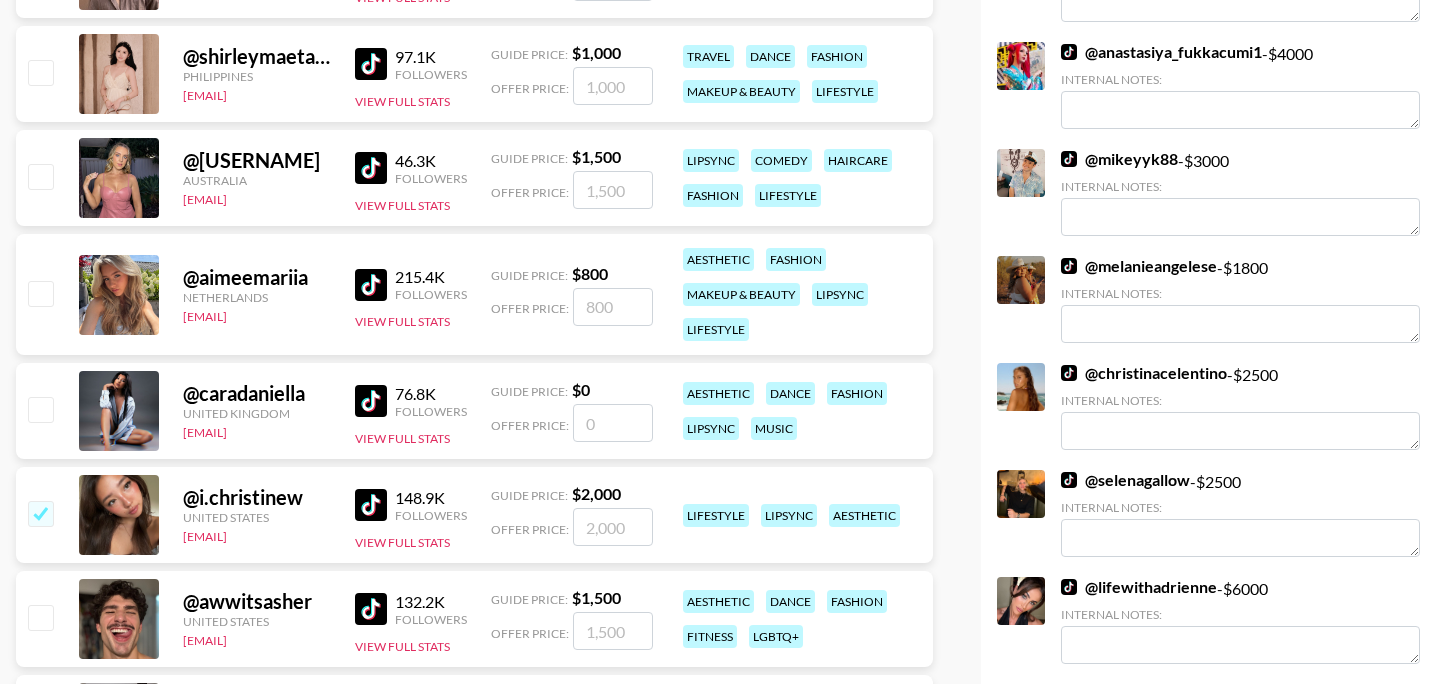 checkbox on "true" 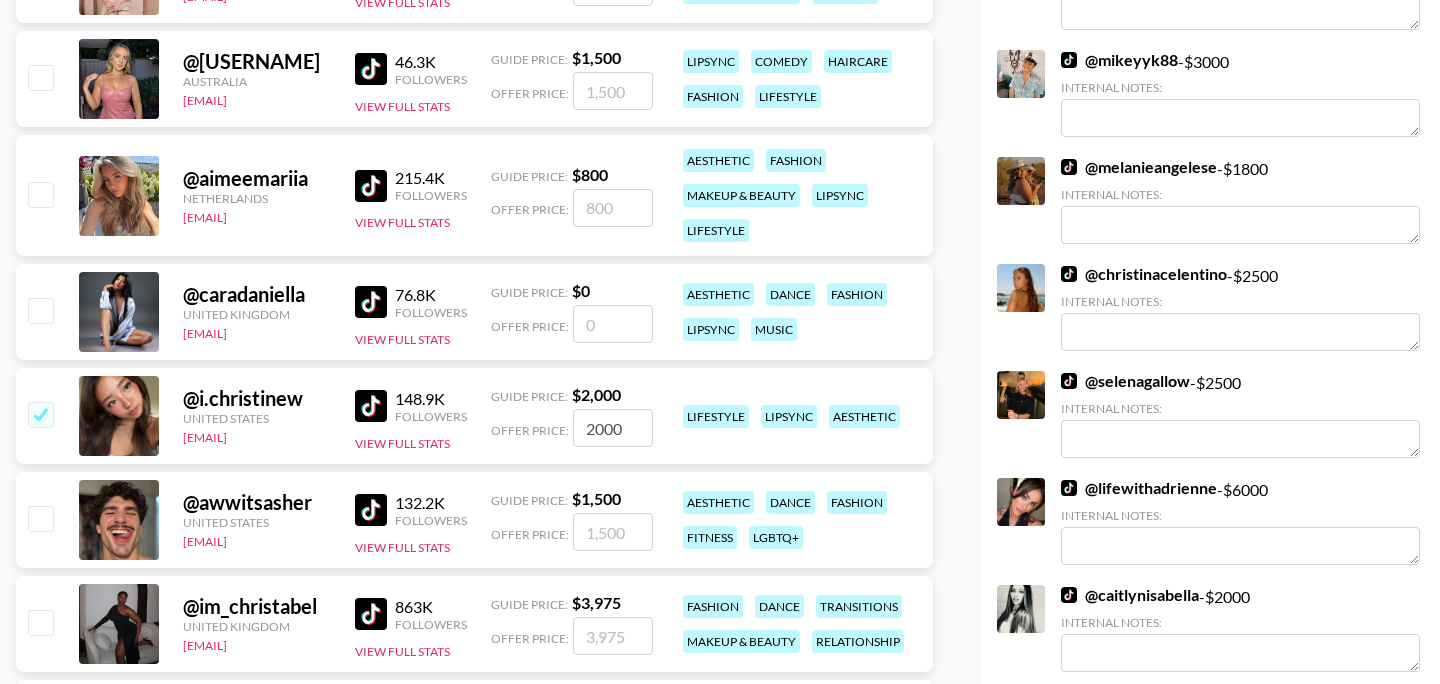 click at bounding box center (40, 518) 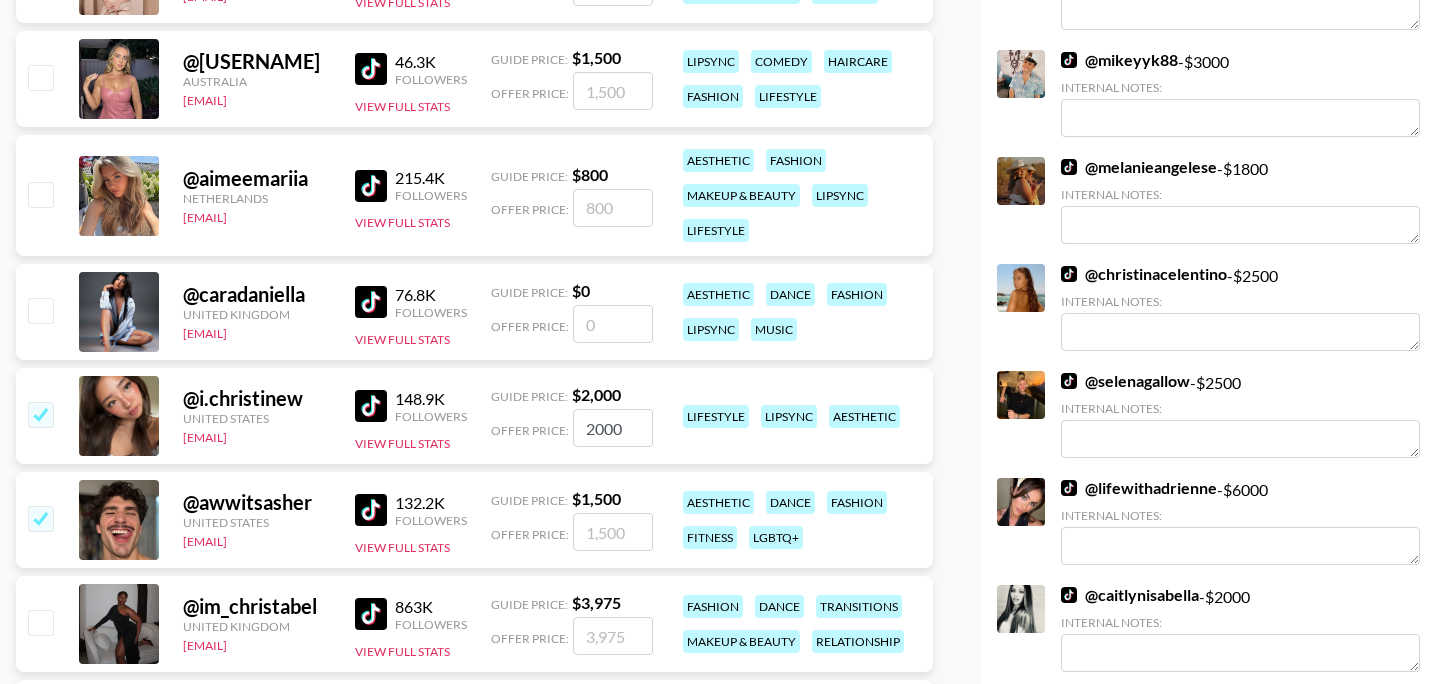 checkbox on "true" 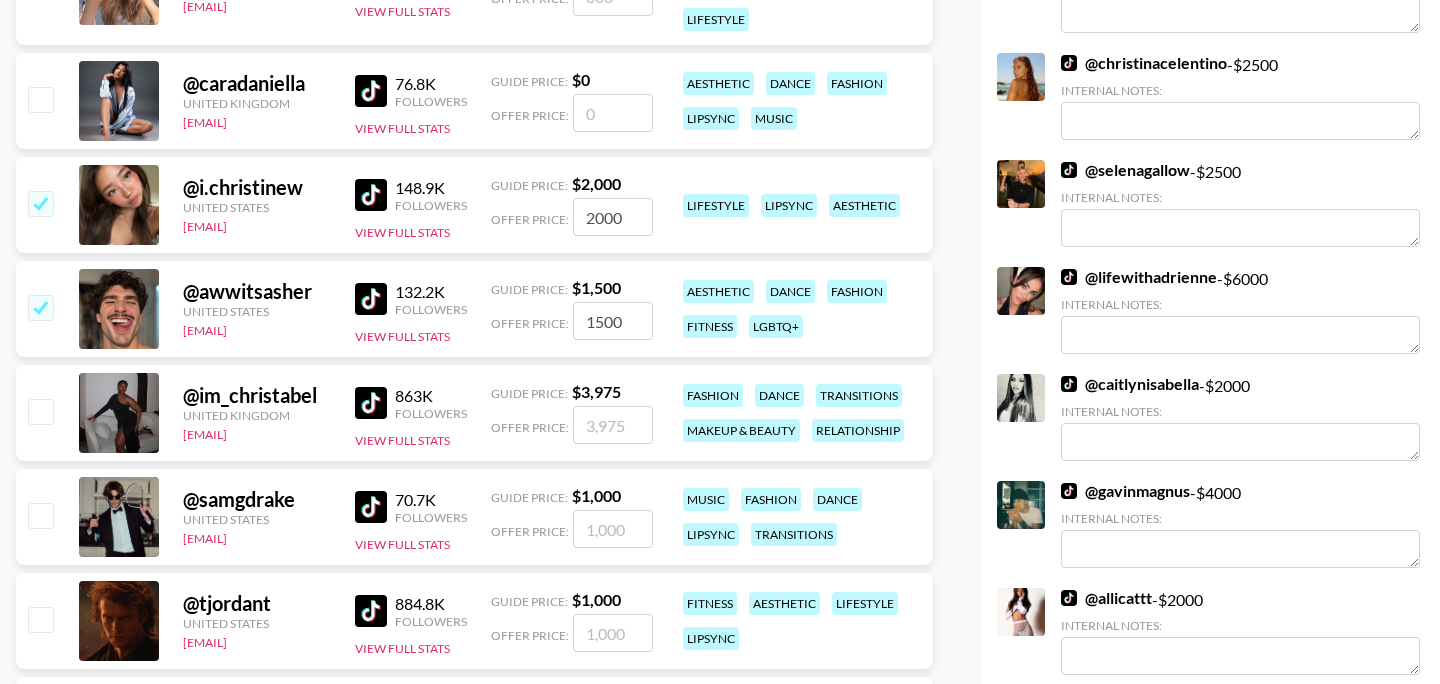 scroll, scrollTop: 1162, scrollLeft: 0, axis: vertical 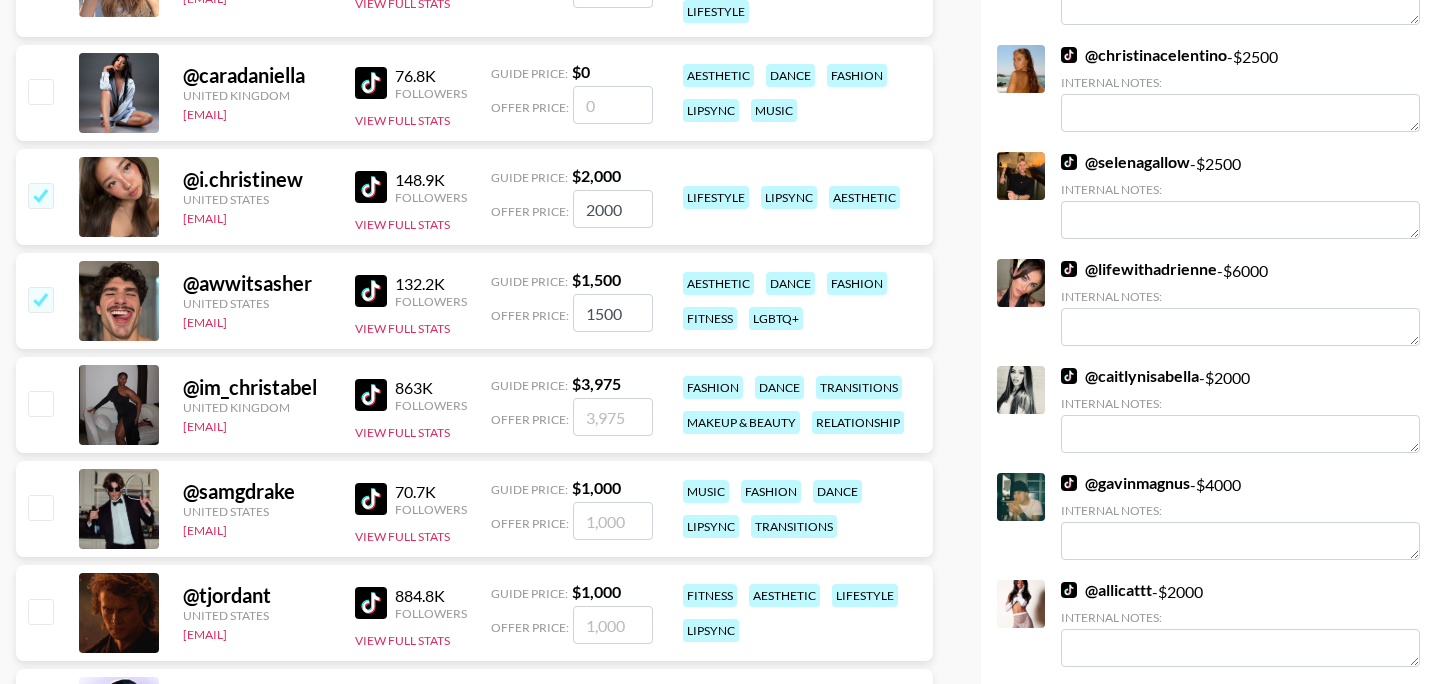 click at bounding box center (40, 507) 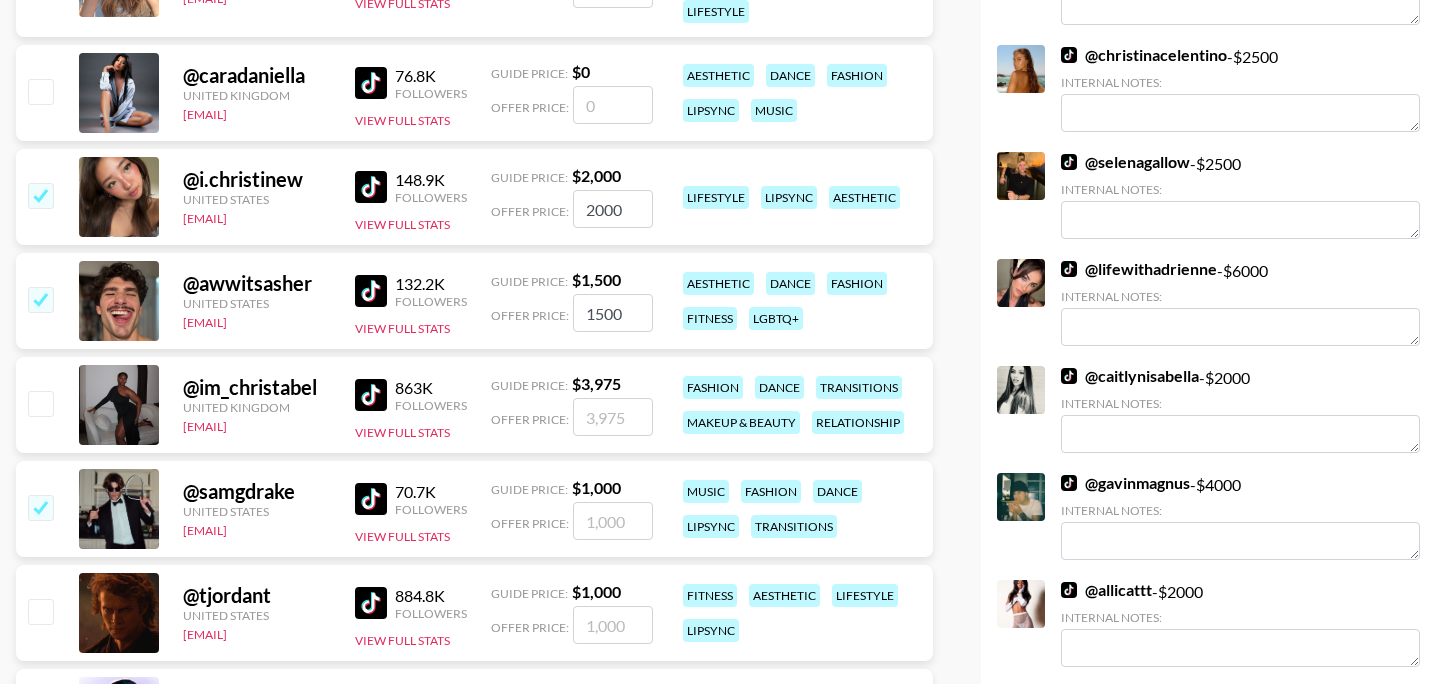 checkbox on "true" 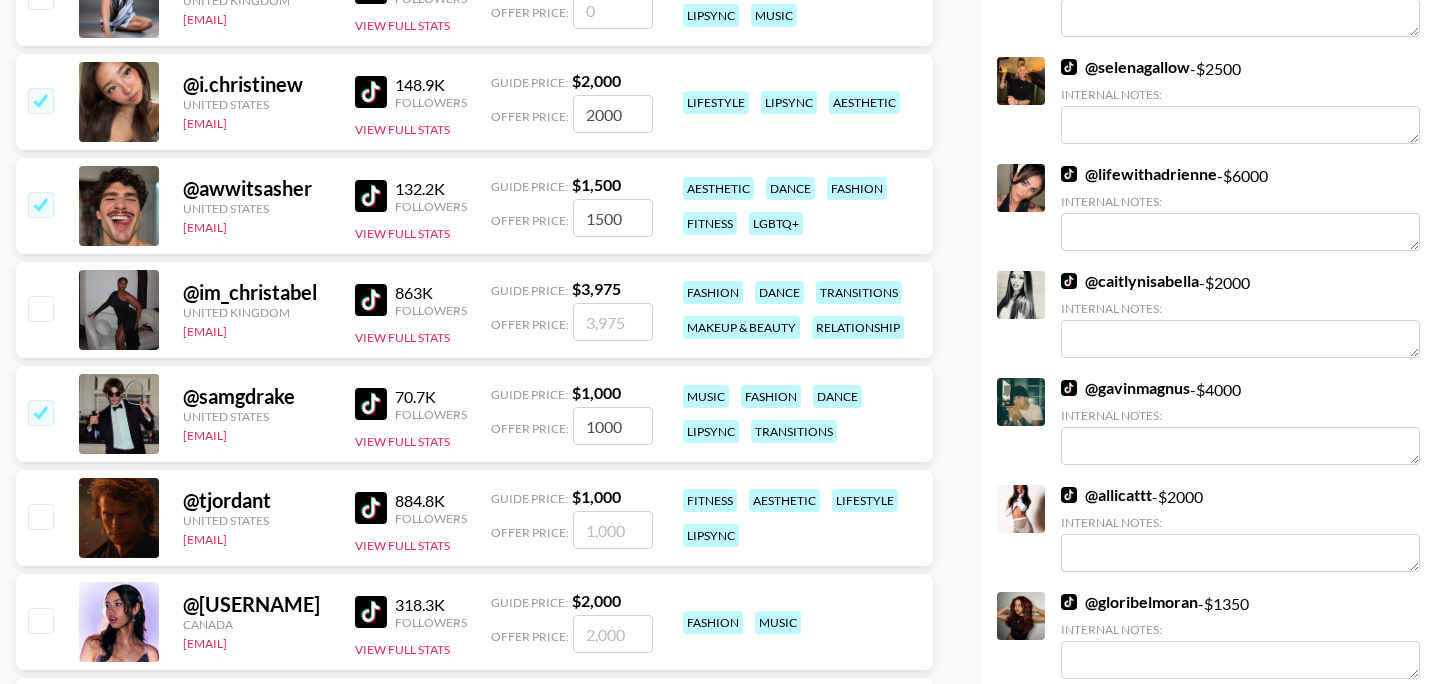 scroll, scrollTop: 1266, scrollLeft: 0, axis: vertical 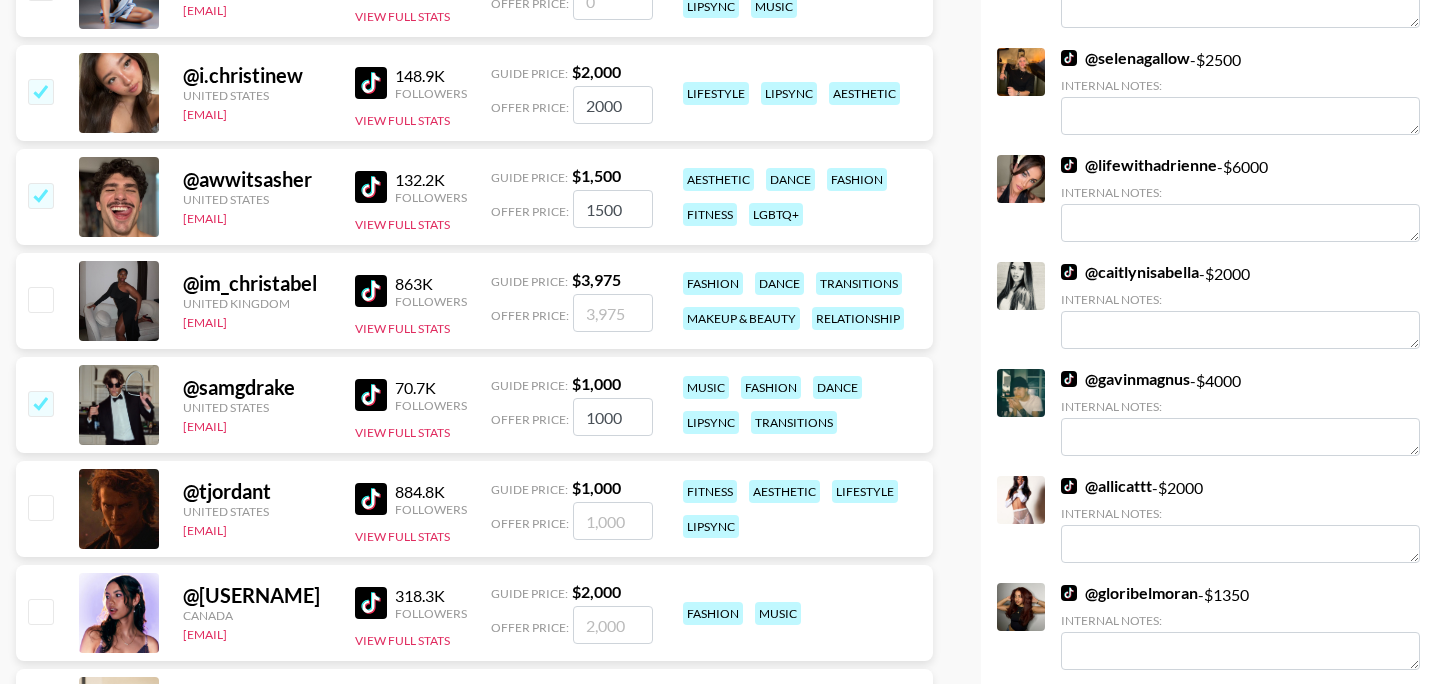 click at bounding box center (40, 507) 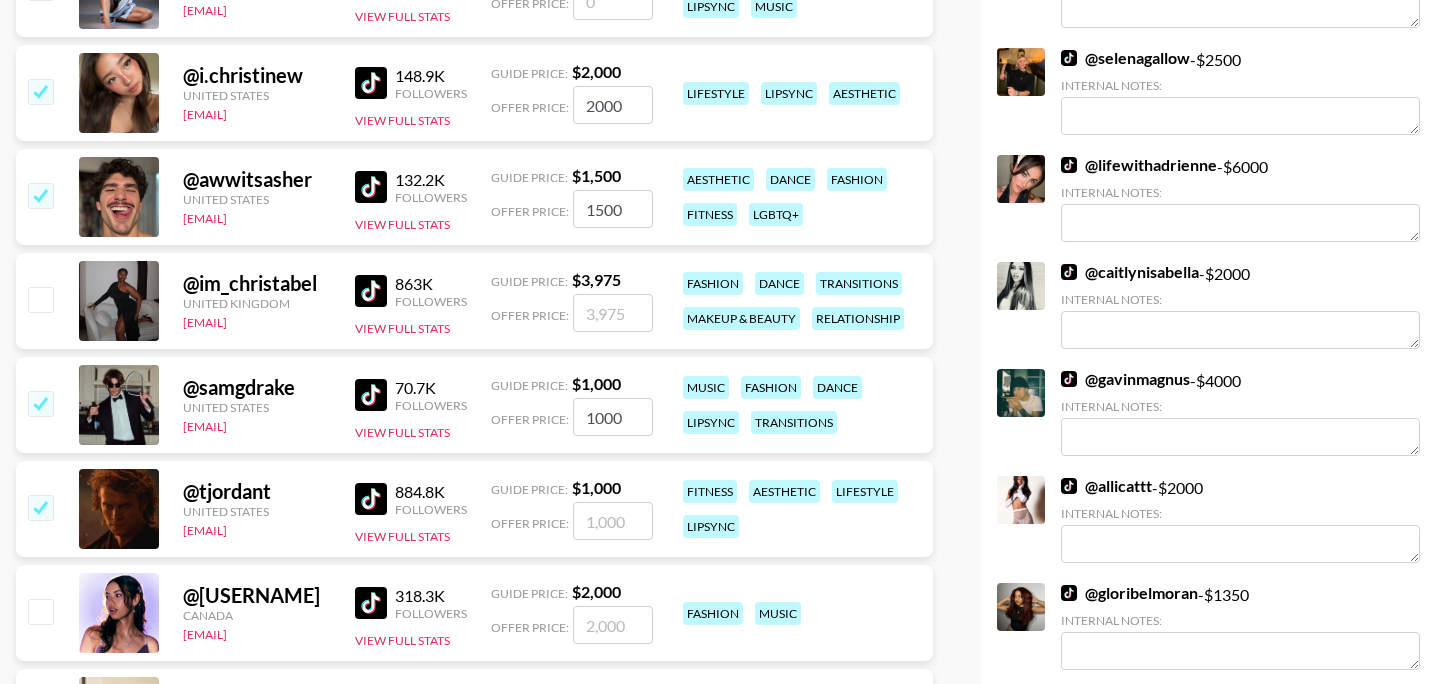 checkbox on "true" 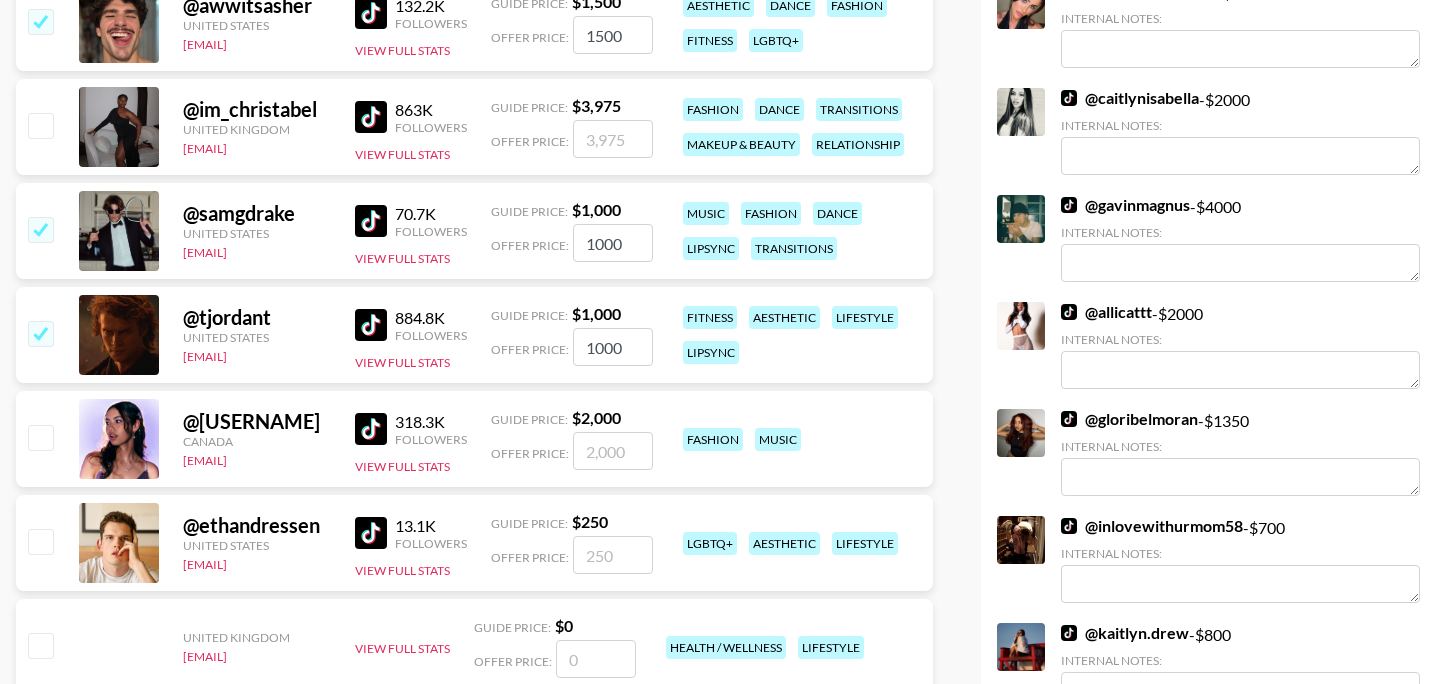 scroll, scrollTop: 1443, scrollLeft: 0, axis: vertical 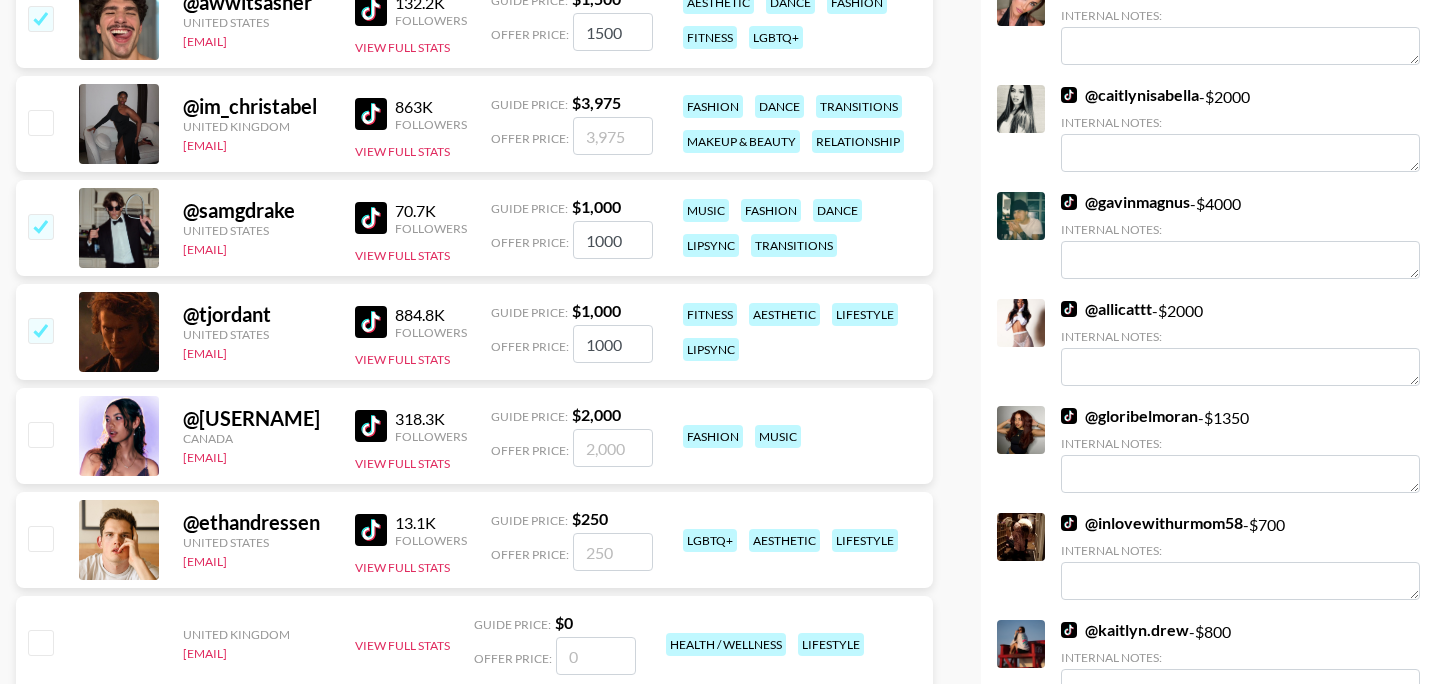 click at bounding box center (40, 538) 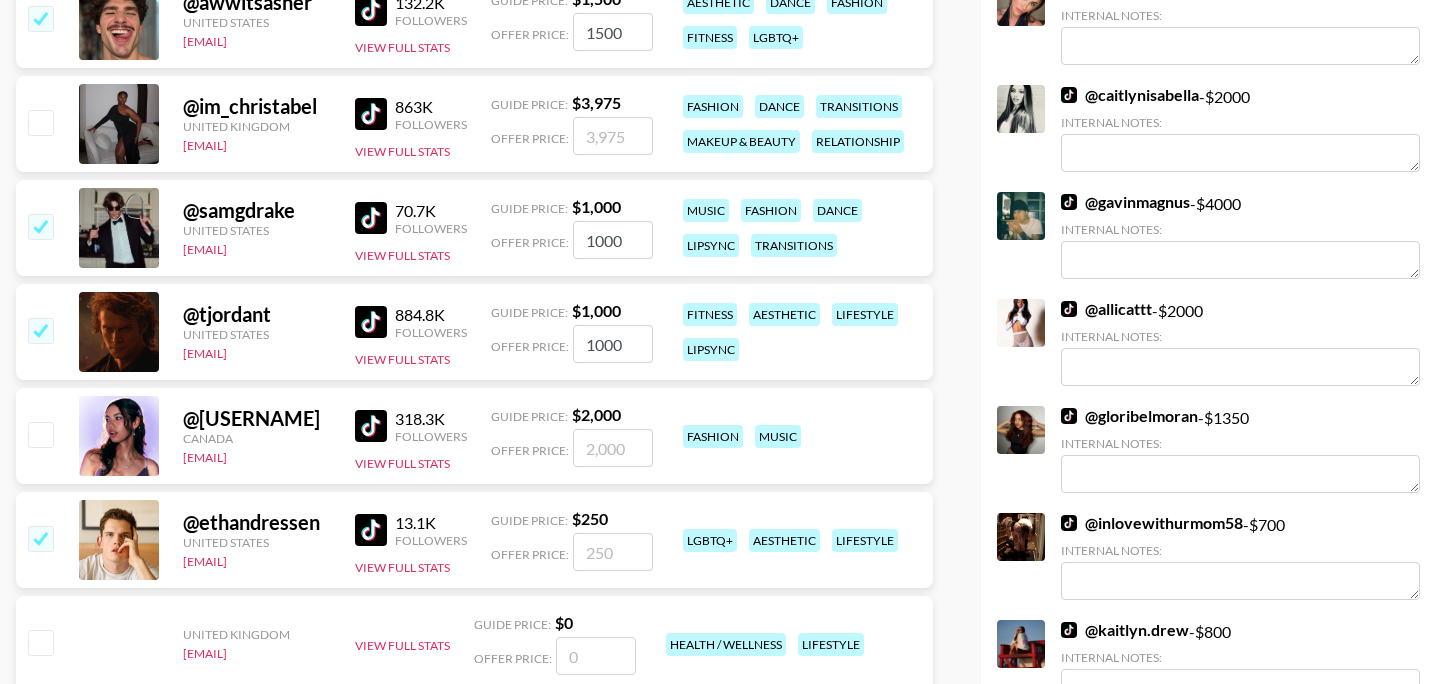 checkbox on "true" 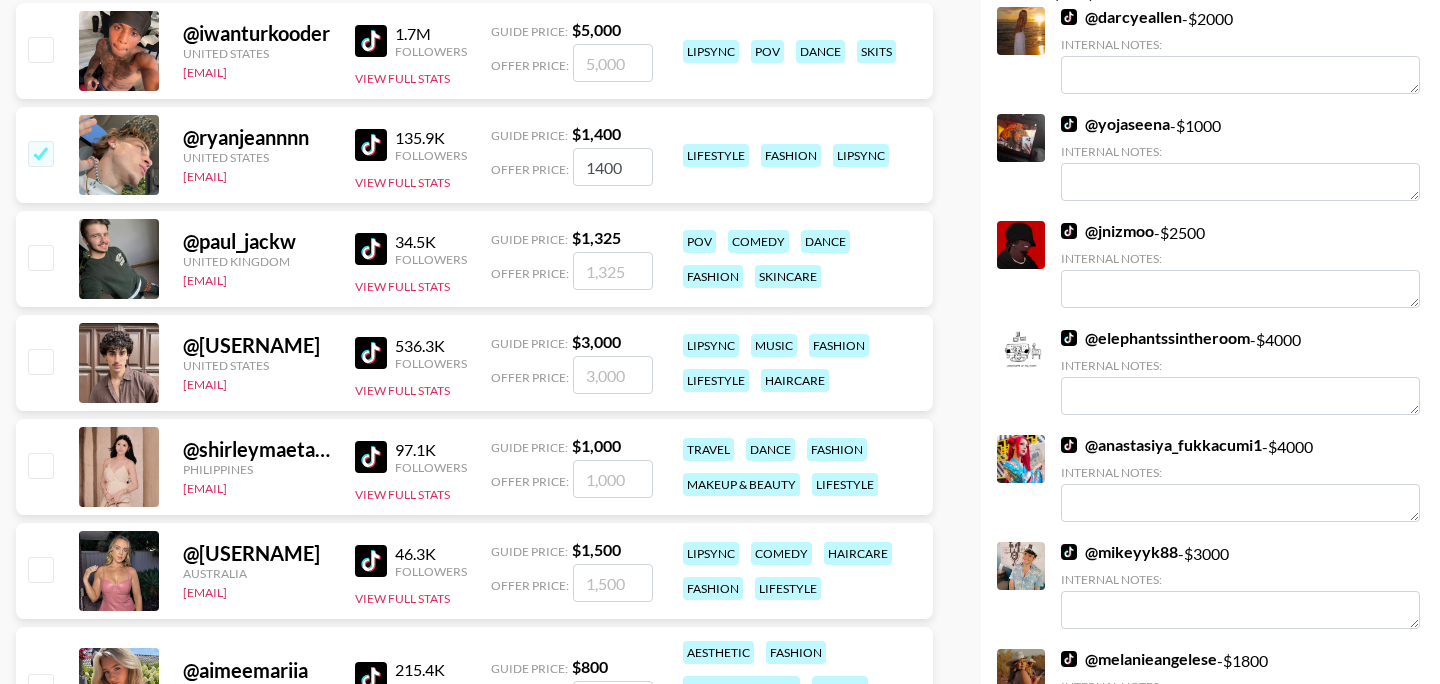 scroll, scrollTop: 0, scrollLeft: 0, axis: both 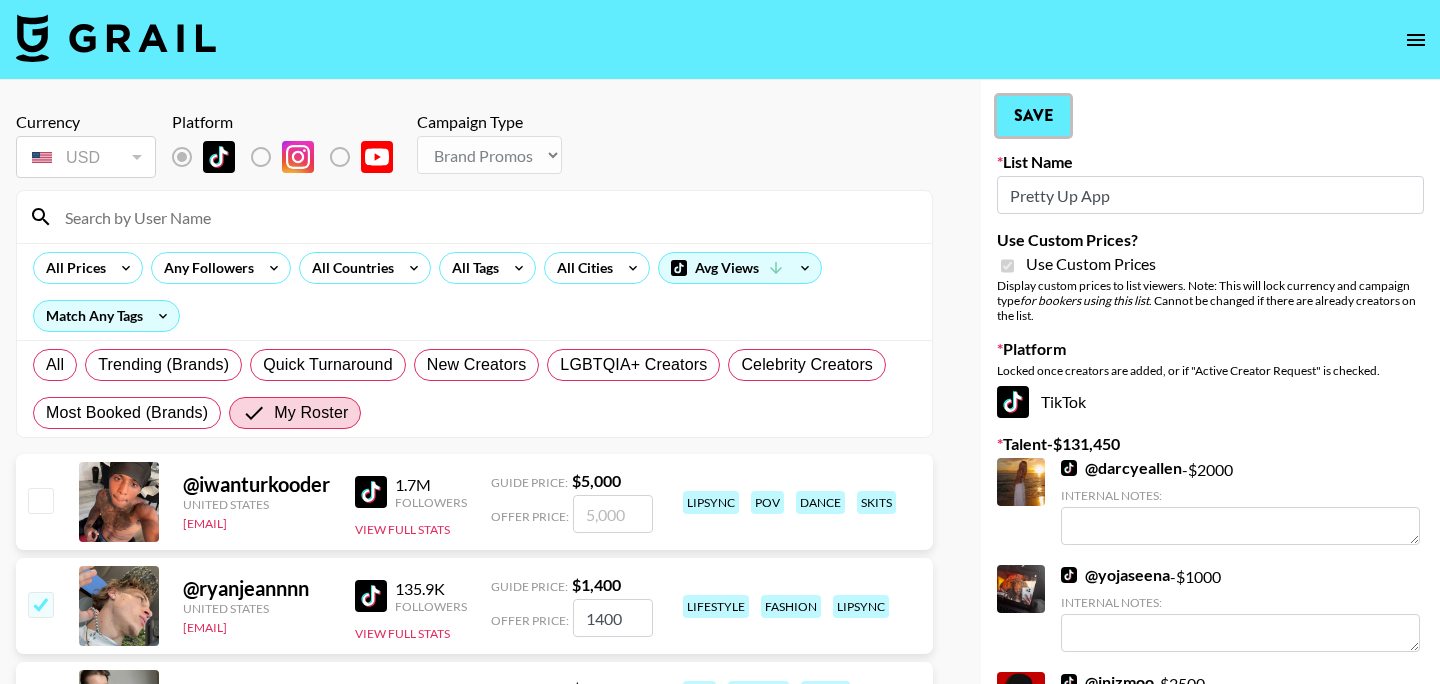 click on "Save" at bounding box center [1033, 116] 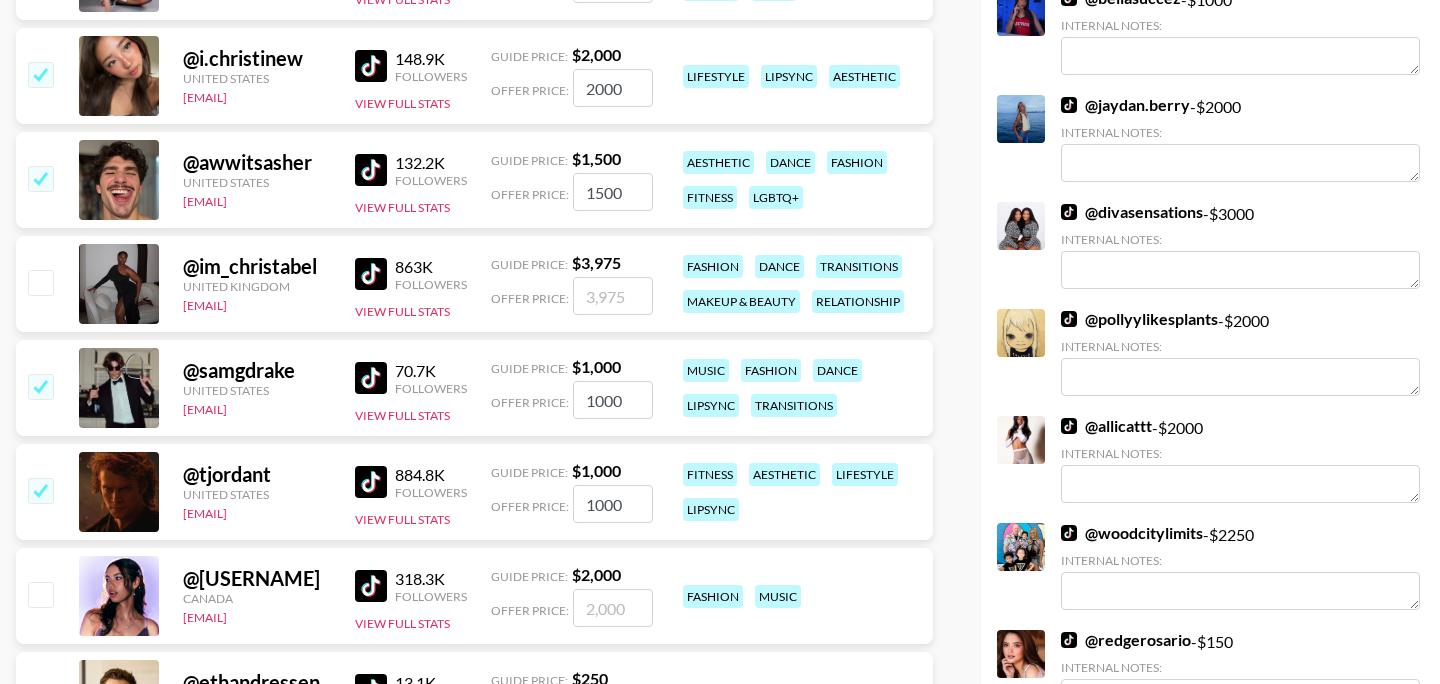 scroll, scrollTop: 1287, scrollLeft: 0, axis: vertical 